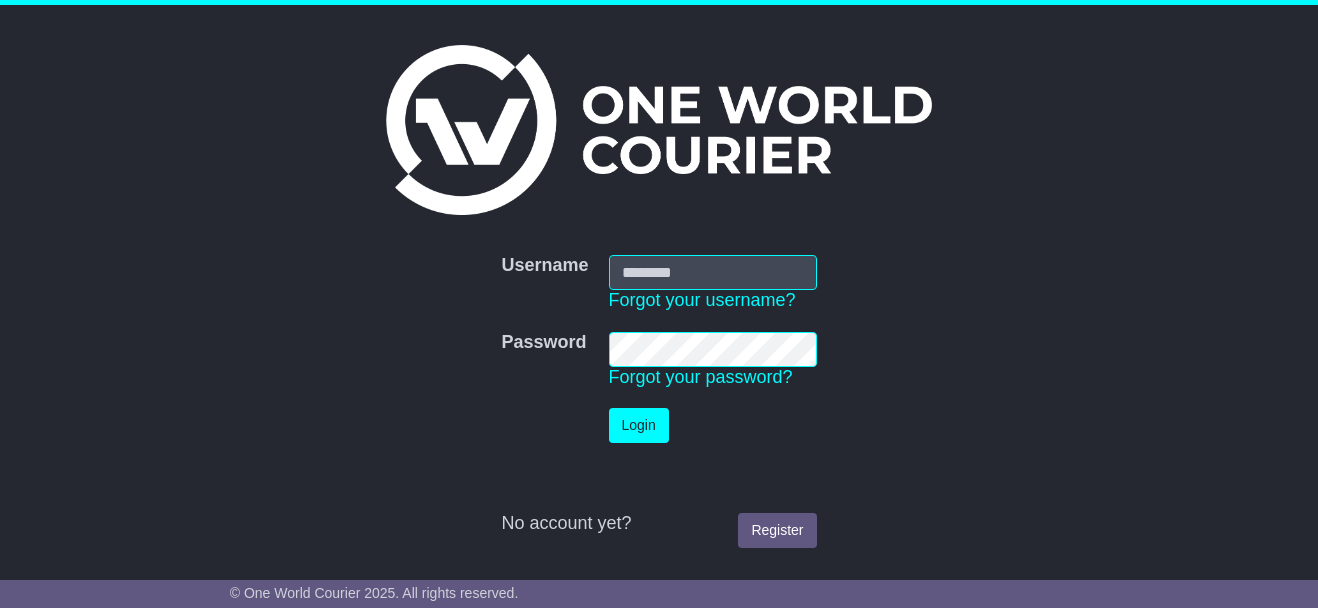 scroll, scrollTop: 0, scrollLeft: 0, axis: both 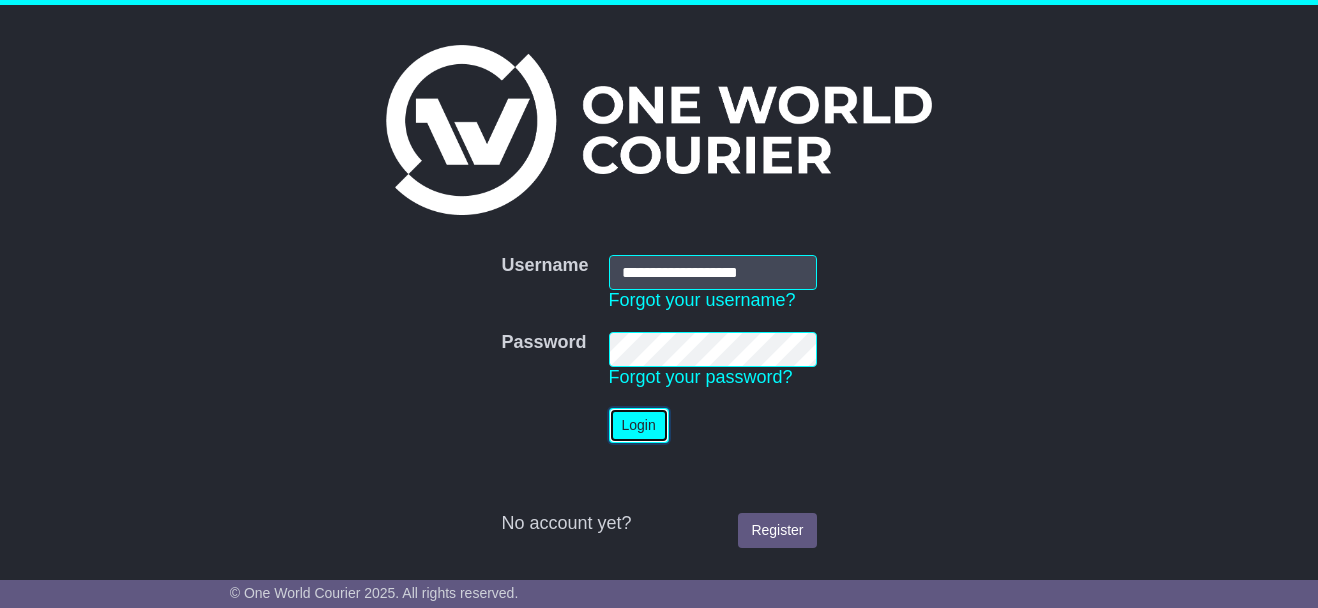 click on "Login" at bounding box center [639, 425] 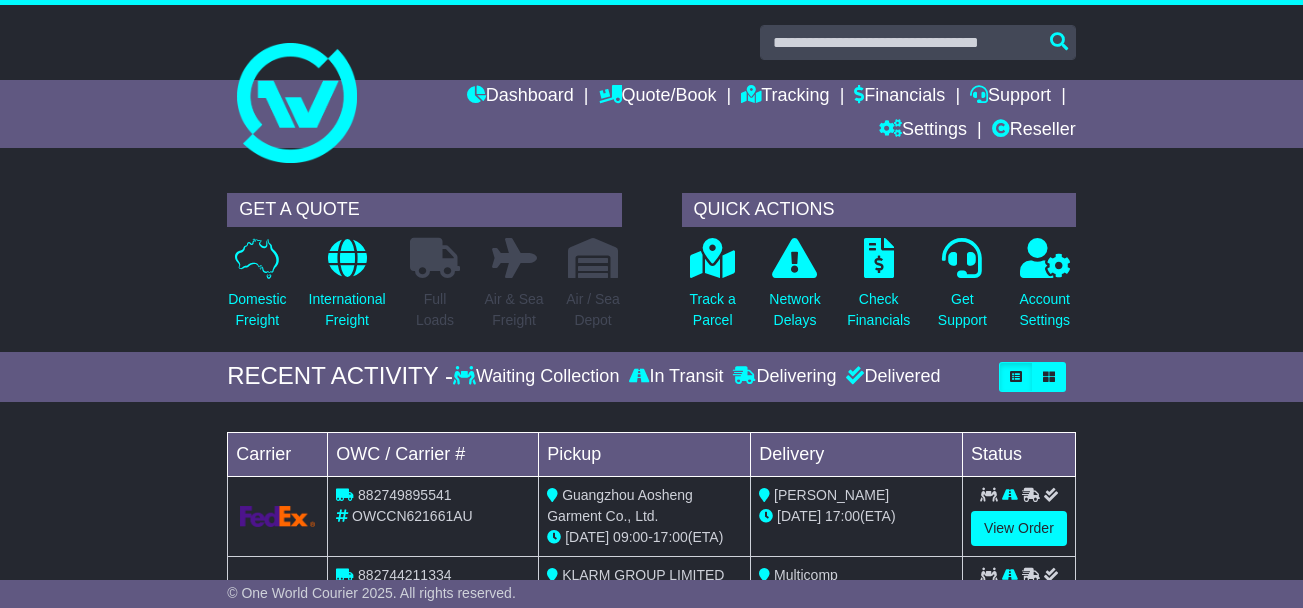 scroll, scrollTop: 0, scrollLeft: 0, axis: both 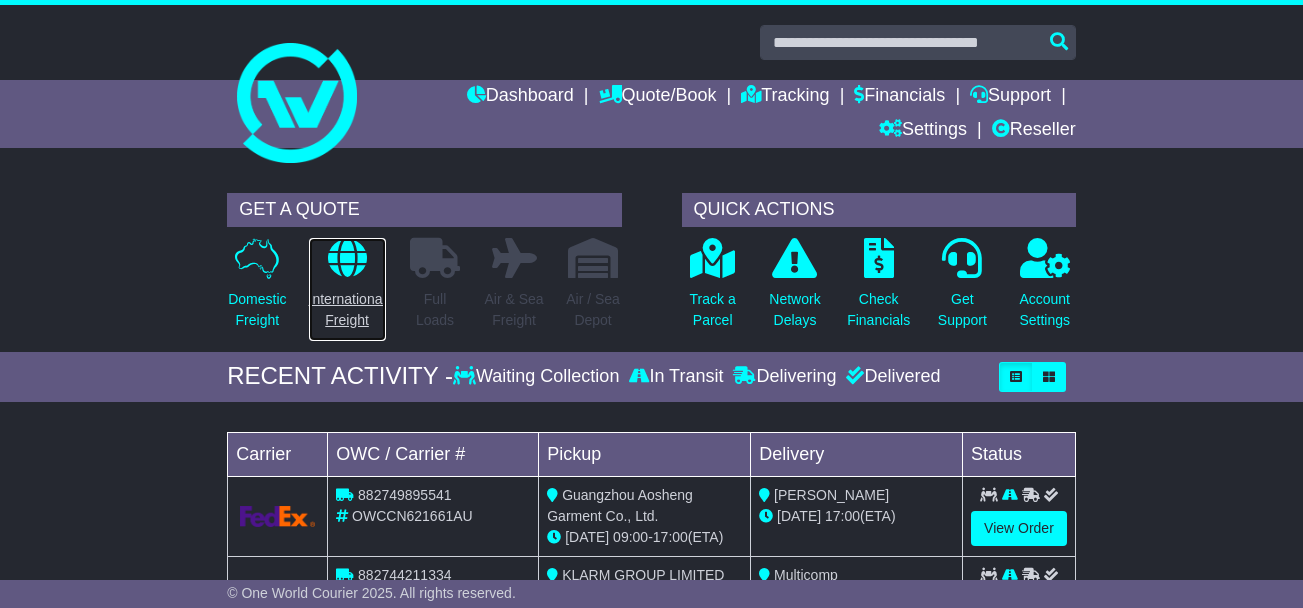 click on "International Freight" at bounding box center (347, 289) 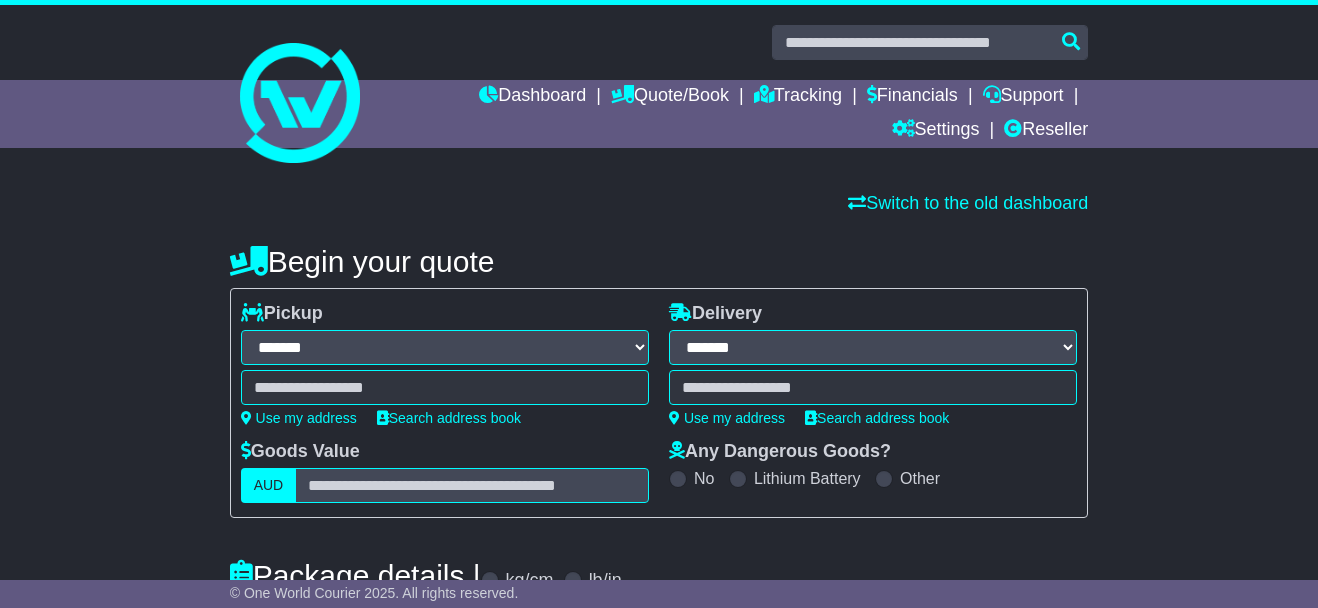 select on "**" 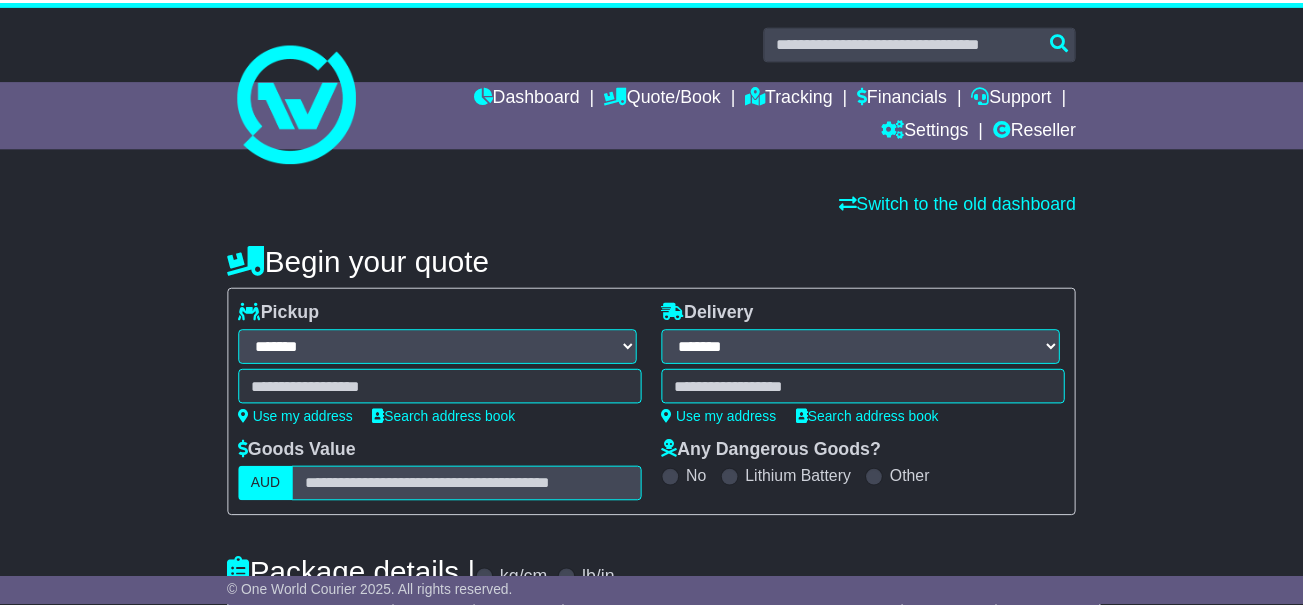 scroll, scrollTop: 0, scrollLeft: 0, axis: both 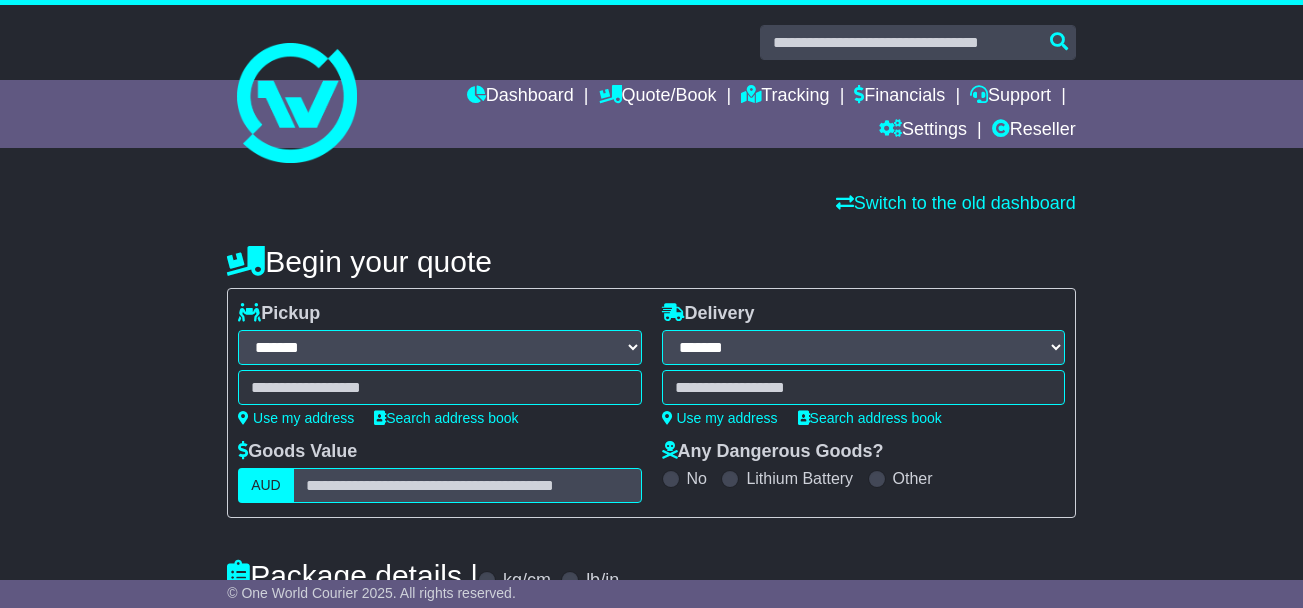 click on "Lithium Battery" at bounding box center (799, 478) 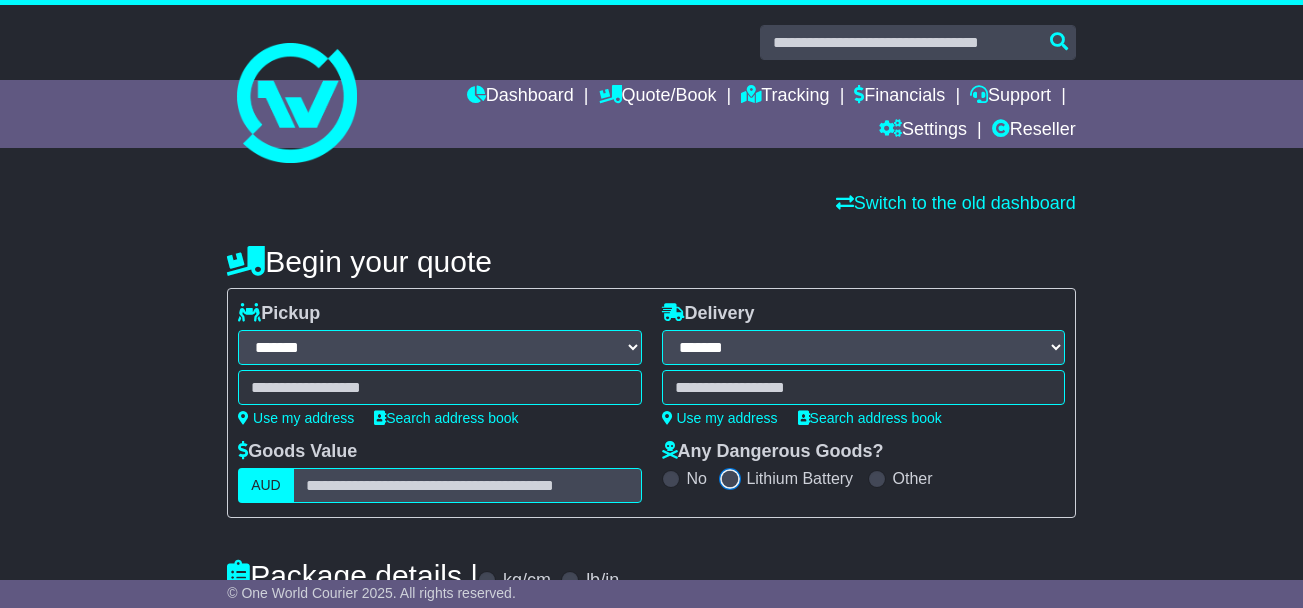 scroll, scrollTop: 267, scrollLeft: 0, axis: vertical 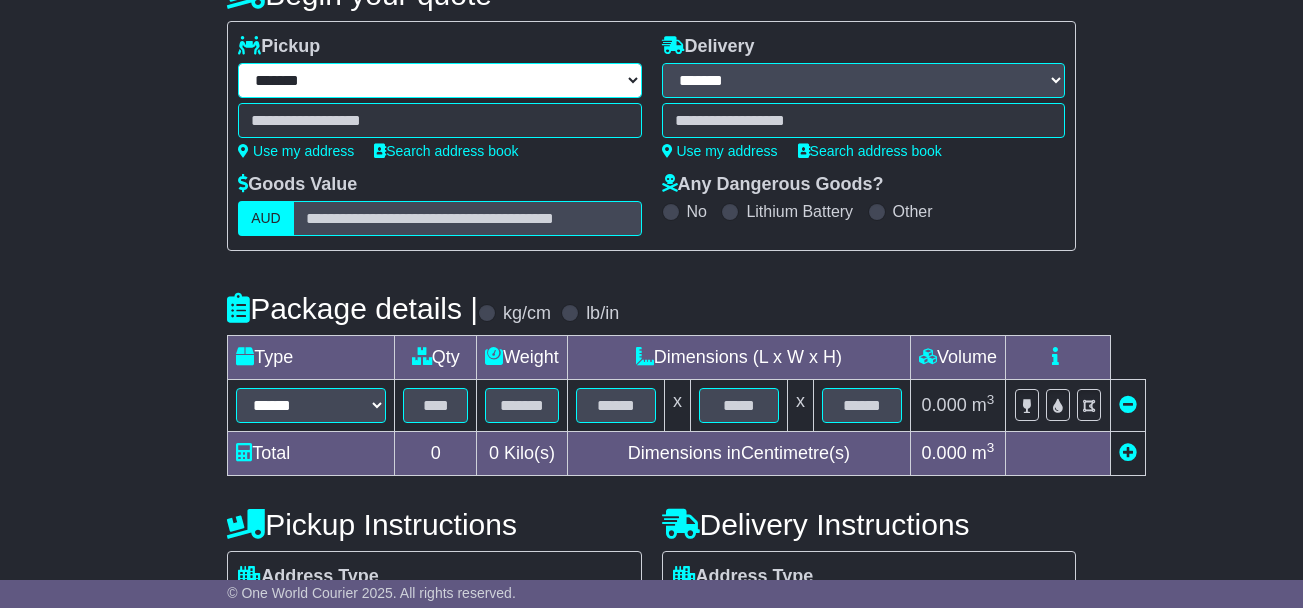 click on "**********" at bounding box center (439, 80) 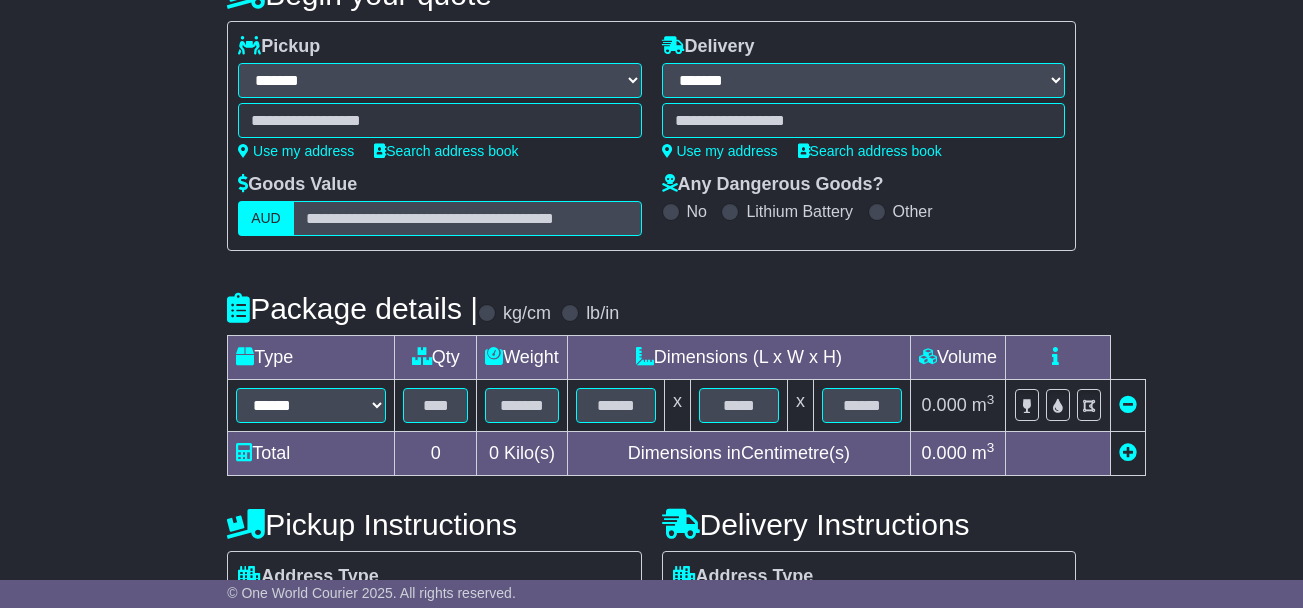 drag, startPoint x: 394, startPoint y: 189, endPoint x: 402, endPoint y: 170, distance: 20.615528 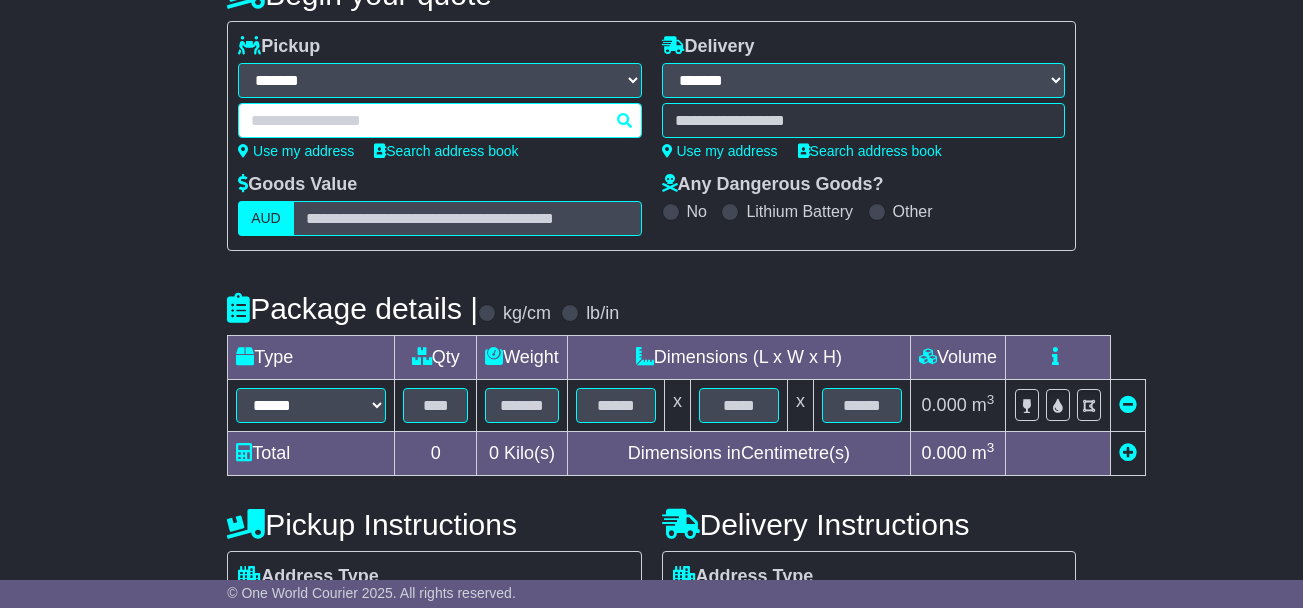 click at bounding box center [439, 120] 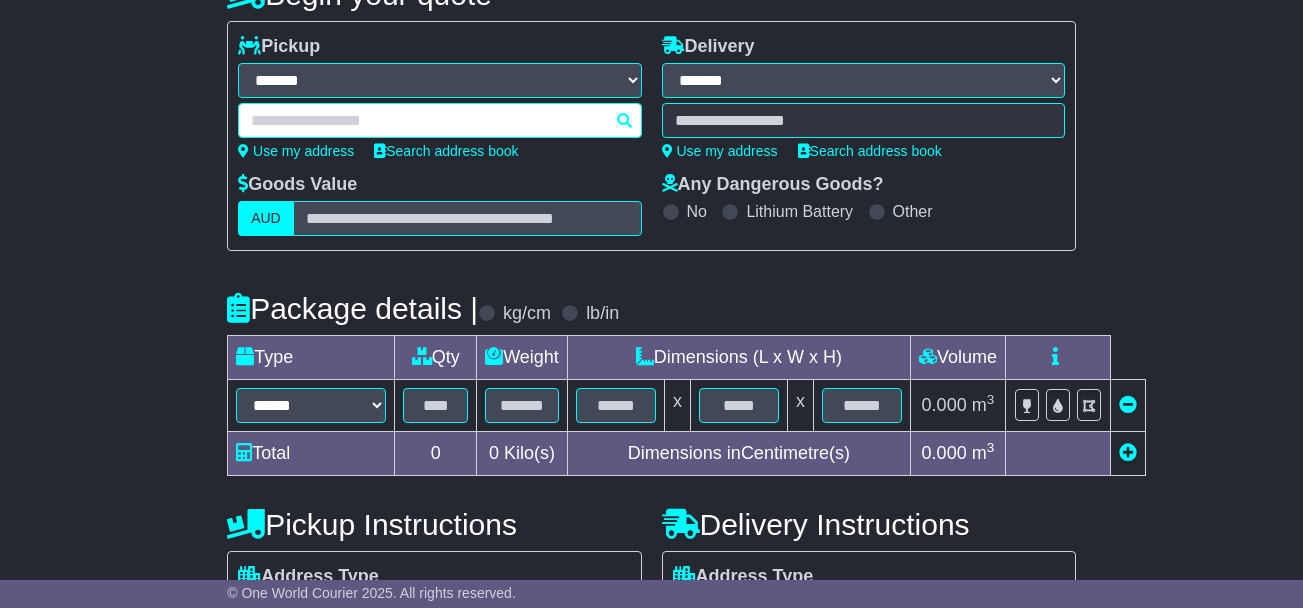 click on "**********" at bounding box center [439, 80] 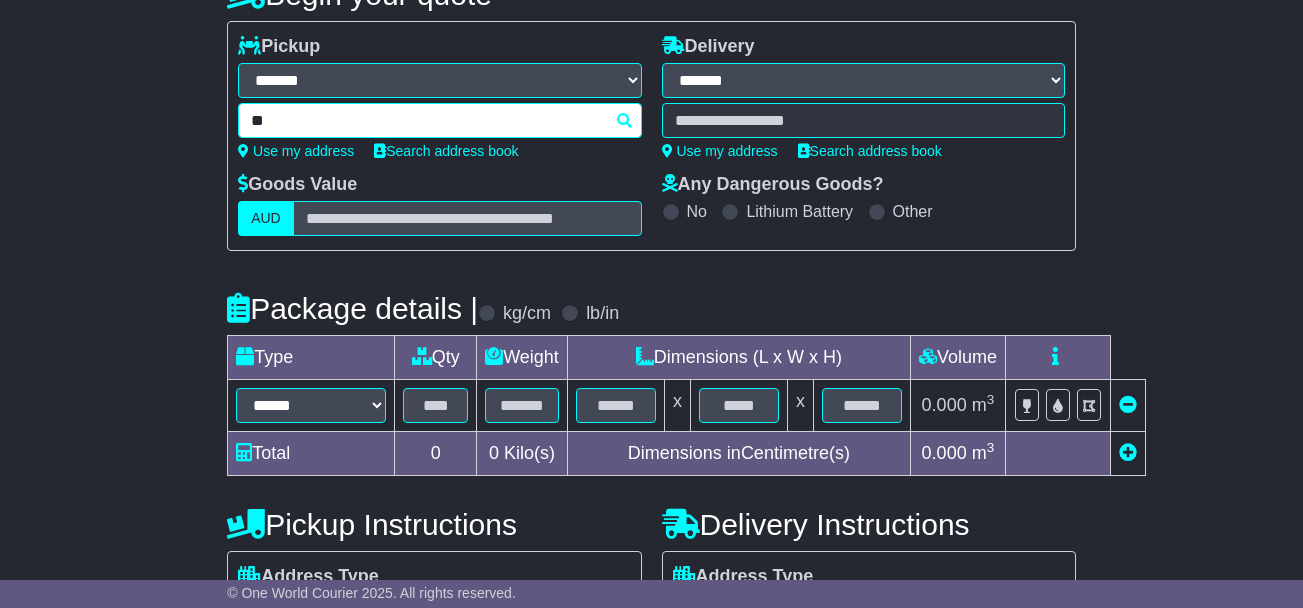 type on "***" 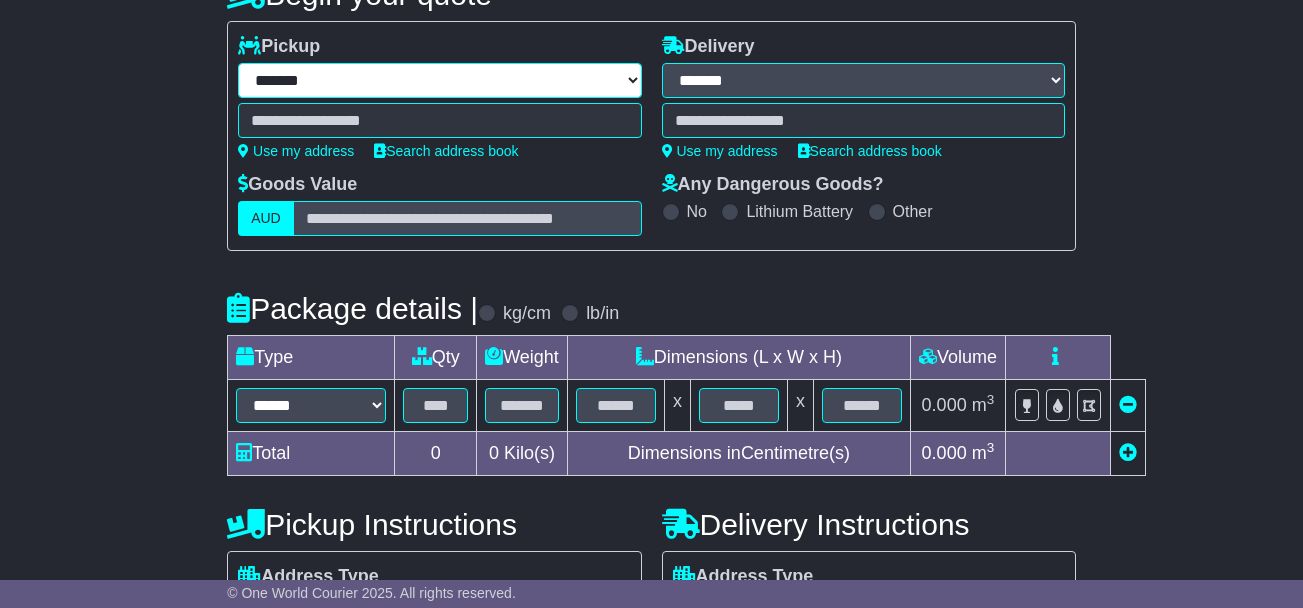 click on "**********" at bounding box center [439, 80] 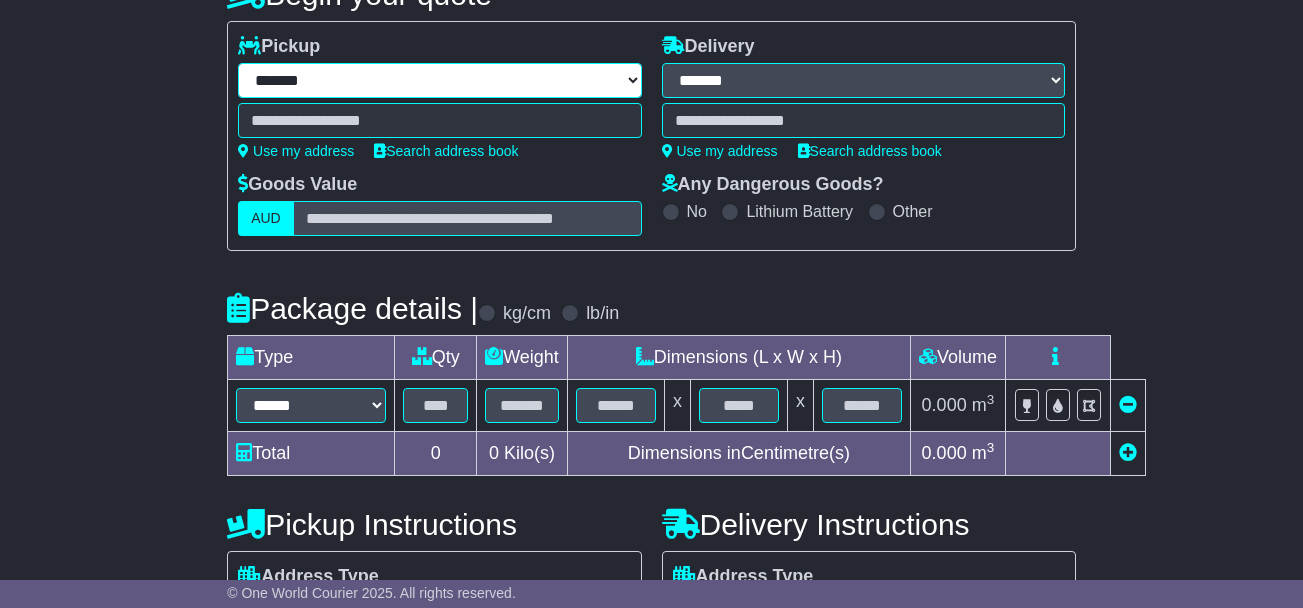 select on "***" 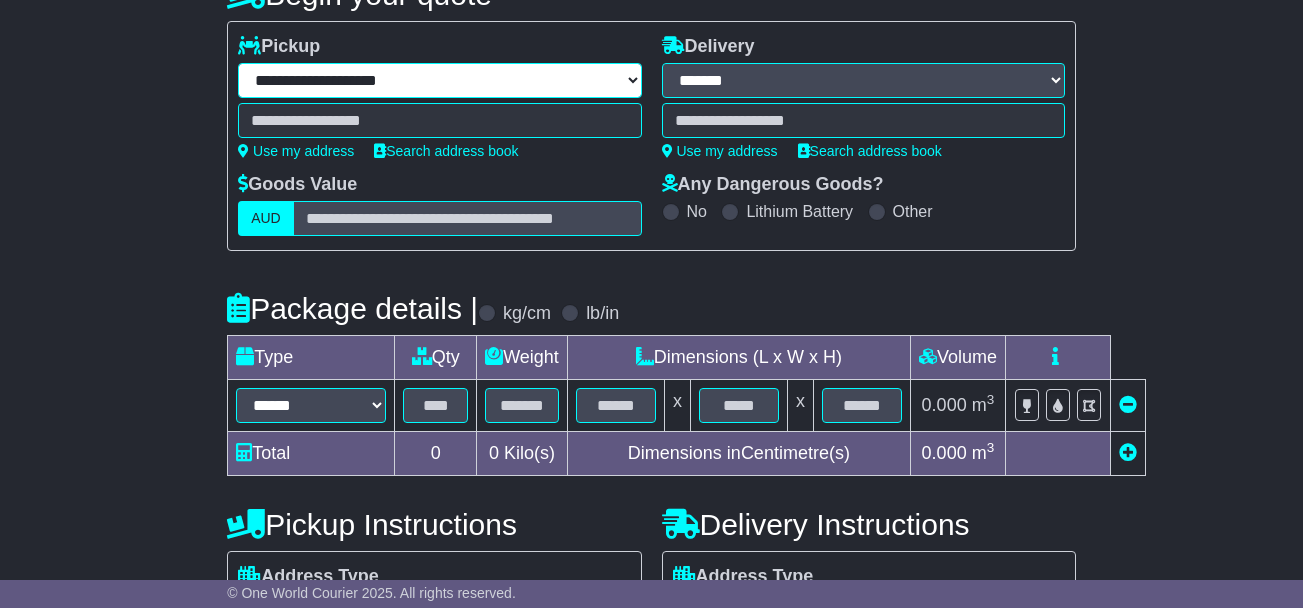 click on "**********" at bounding box center (439, 80) 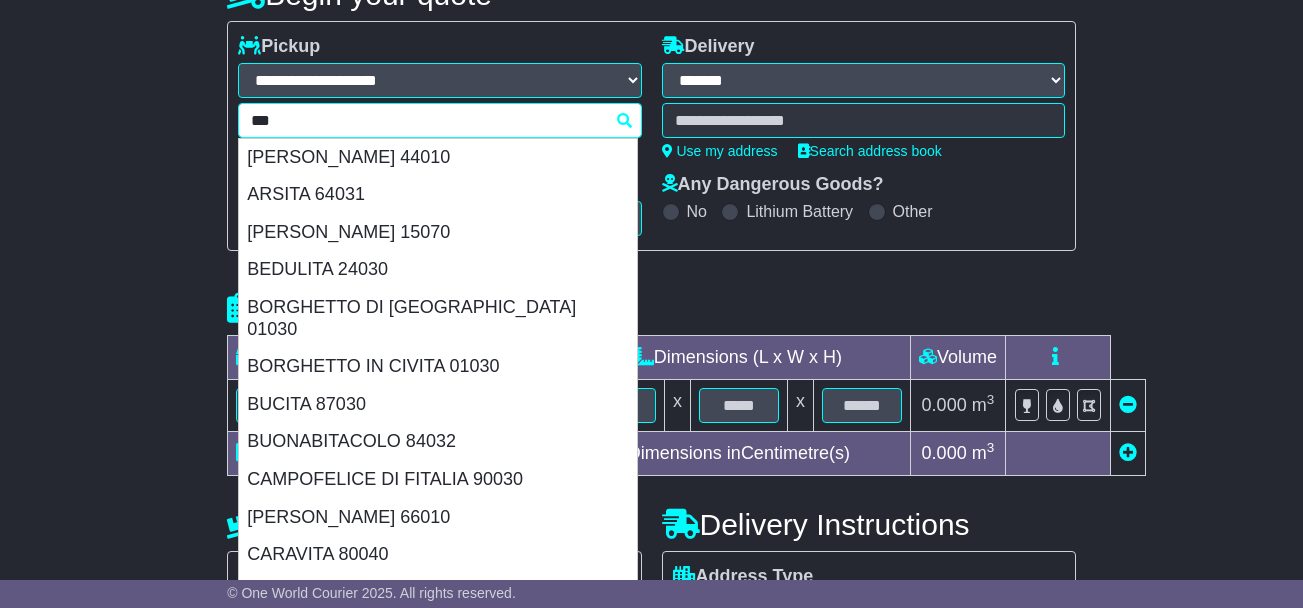 drag, startPoint x: 217, startPoint y: 124, endPoint x: 151, endPoint y: 124, distance: 66 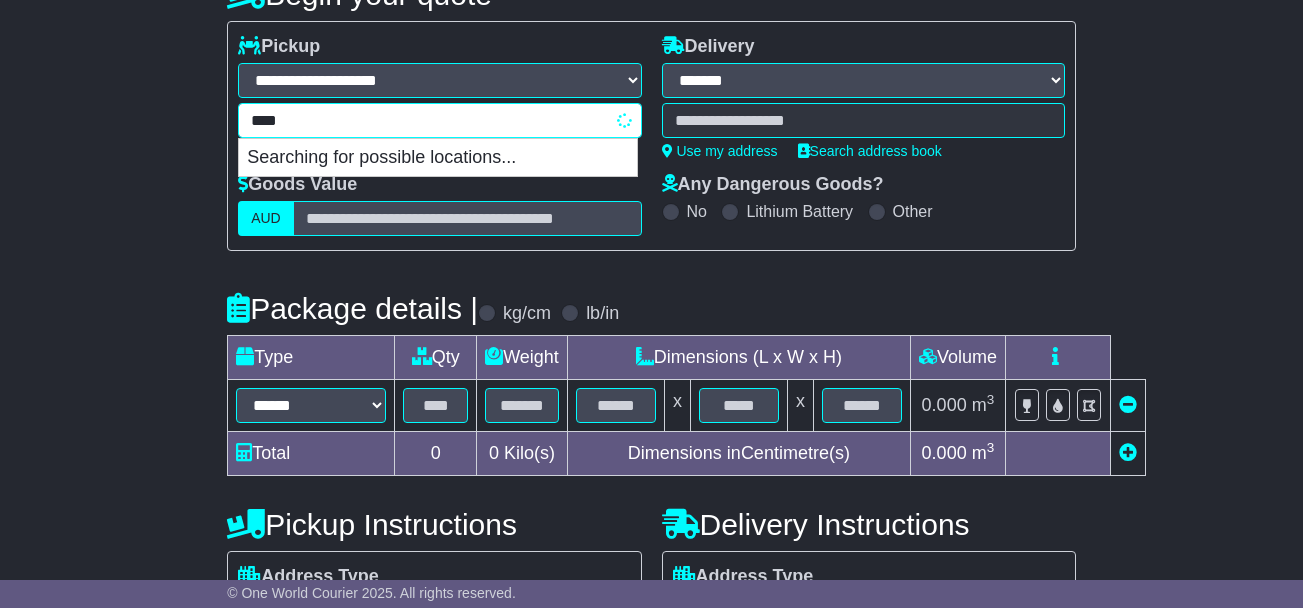 type on "*****" 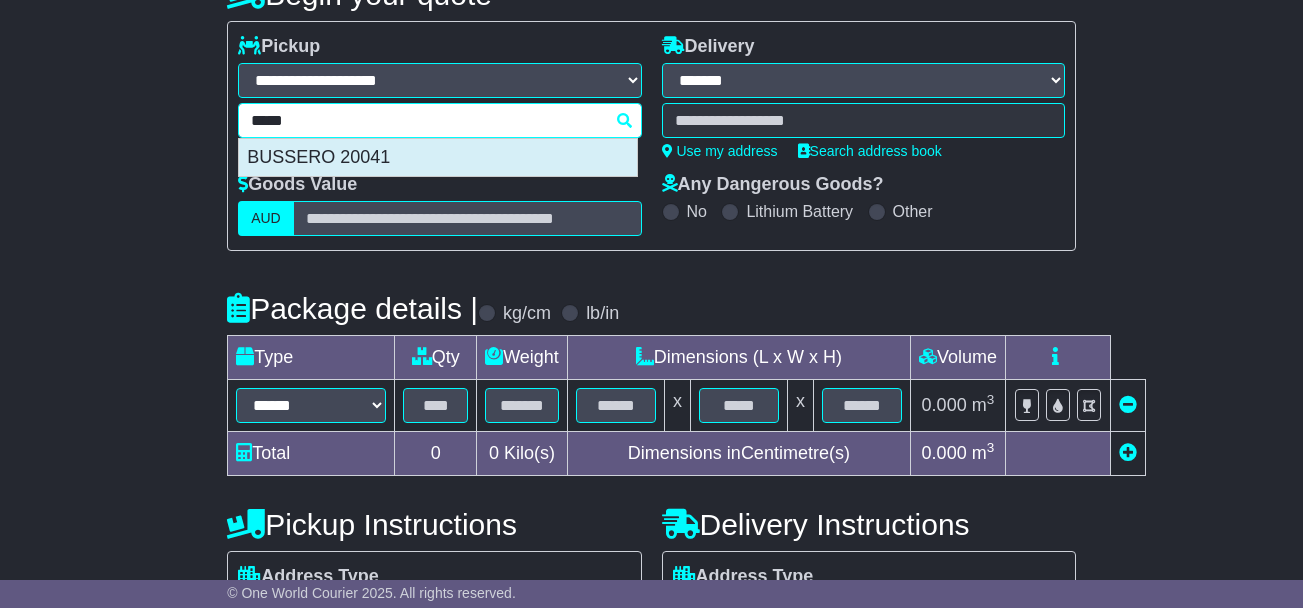 click on "BUSSERO 20041" at bounding box center (438, 158) 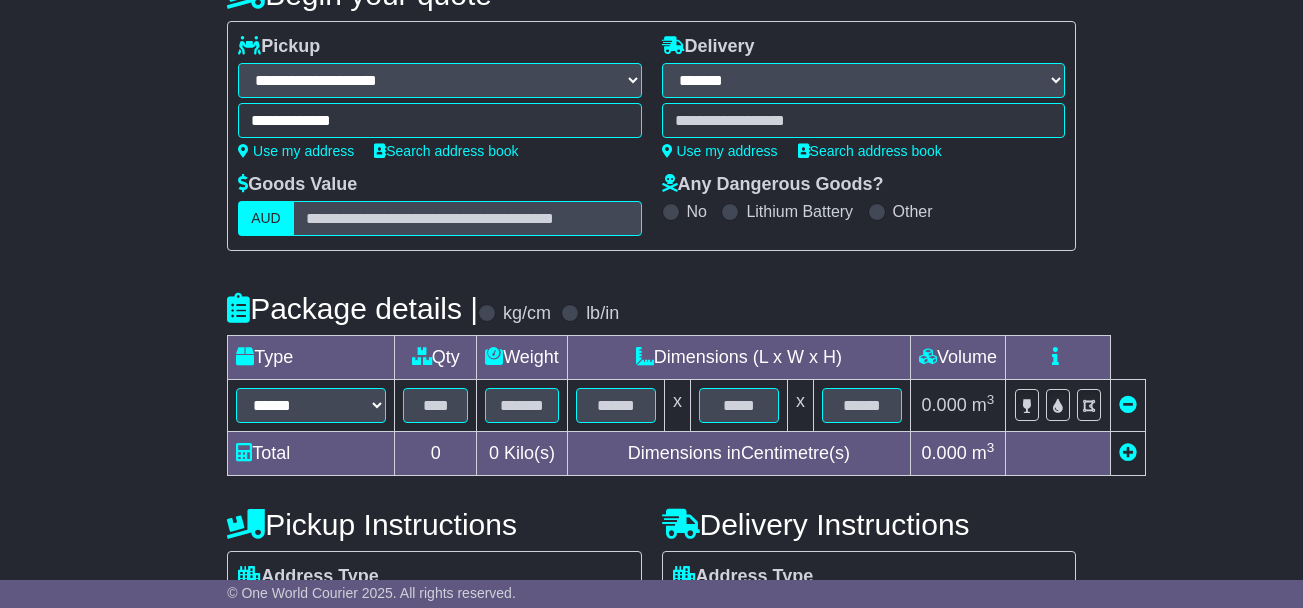 type on "**********" 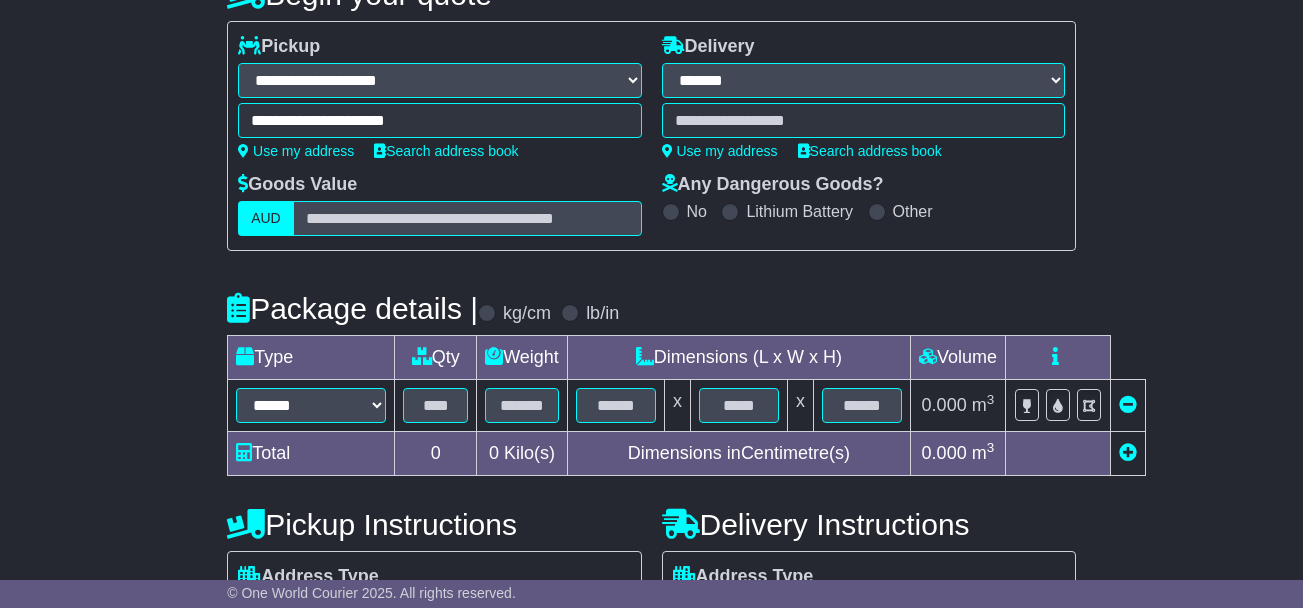 click at bounding box center (863, 120) 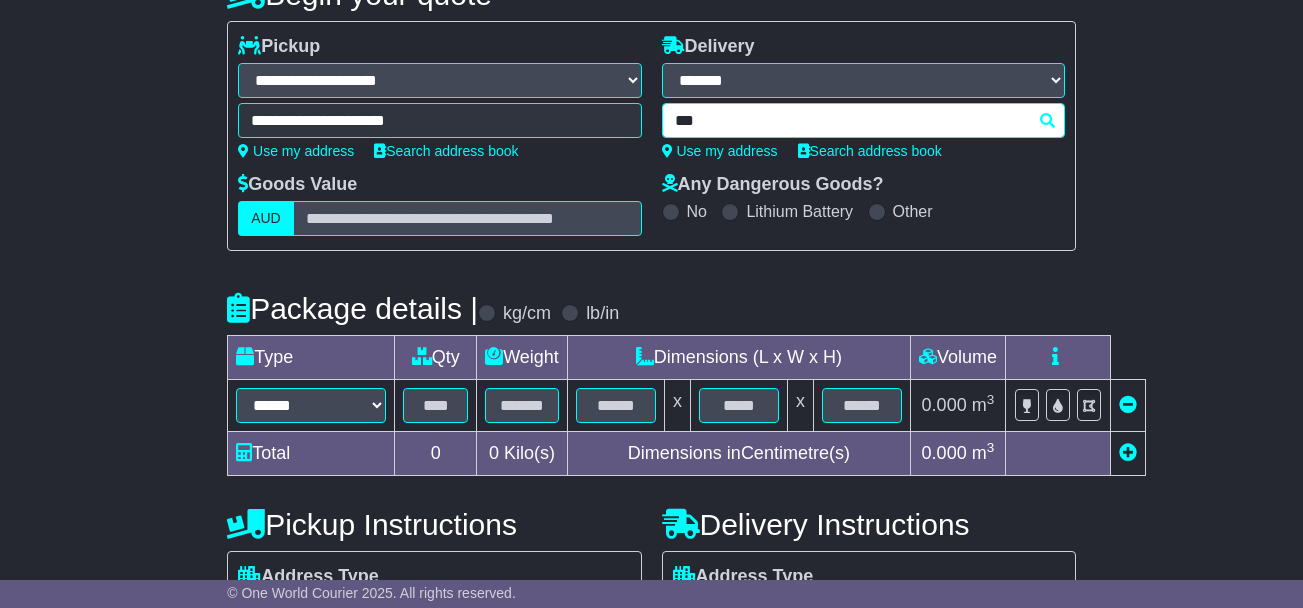 type on "****" 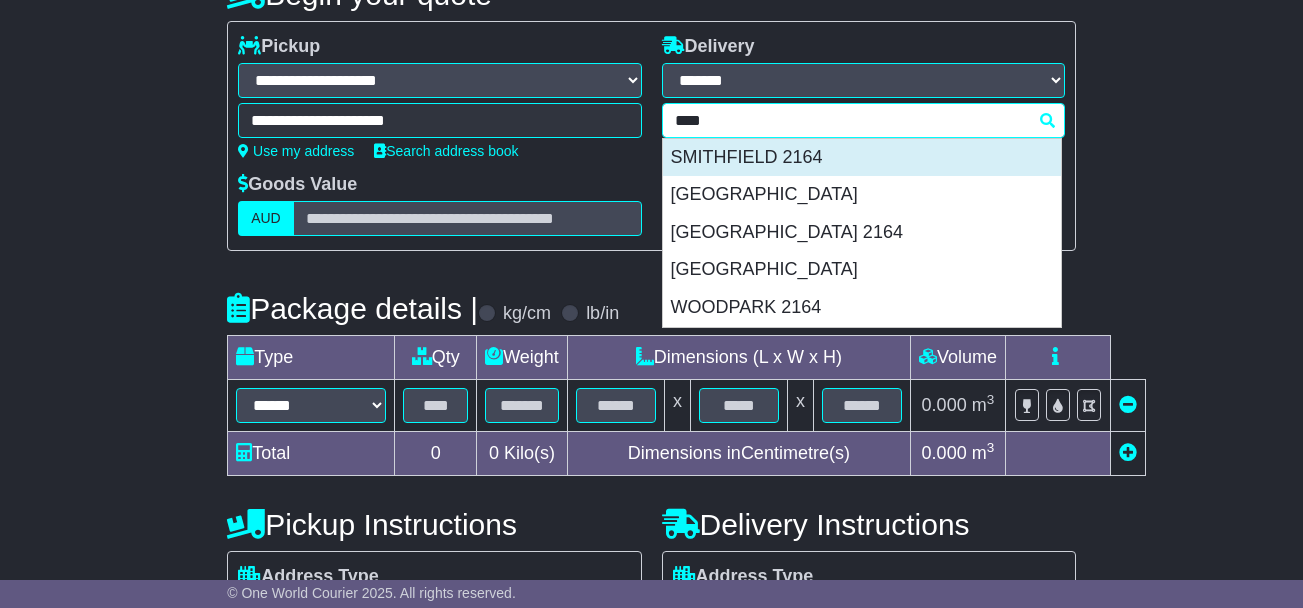 click on "SMITHFIELD 2164" at bounding box center [862, 158] 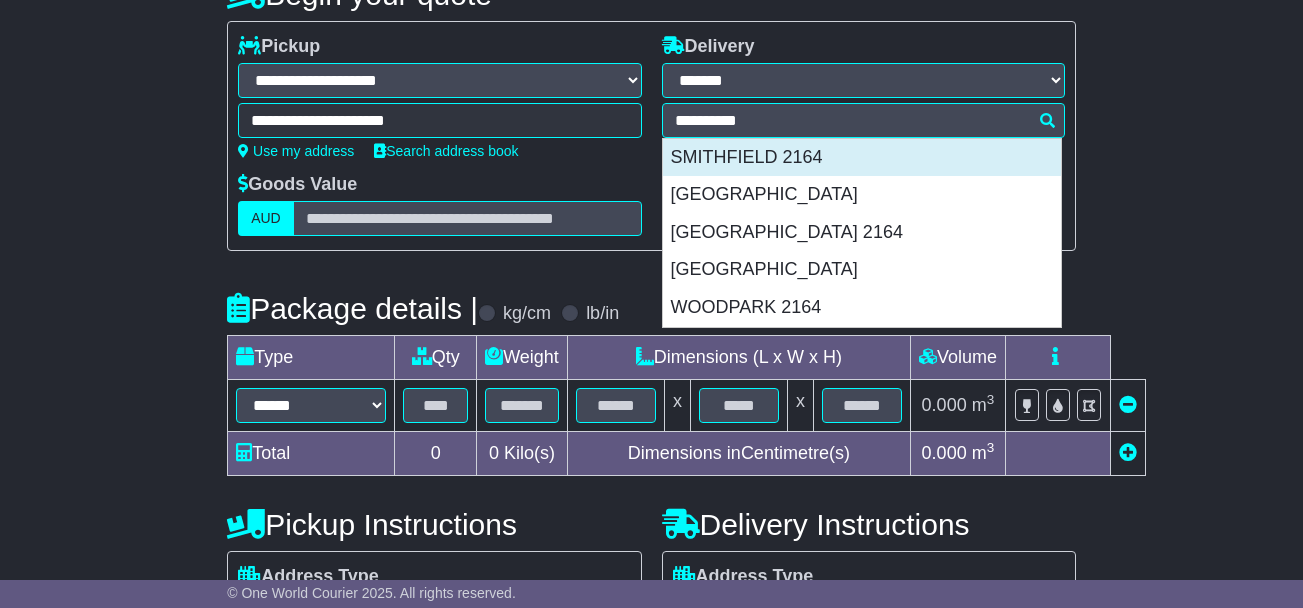 type on "**********" 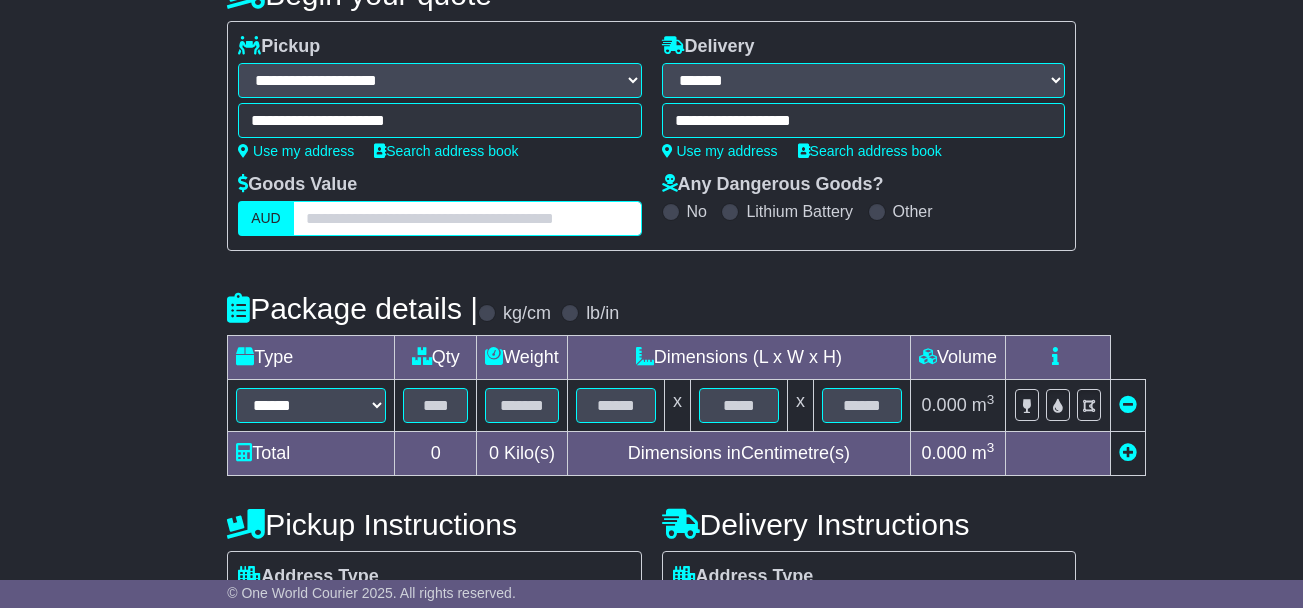 click at bounding box center (467, 218) 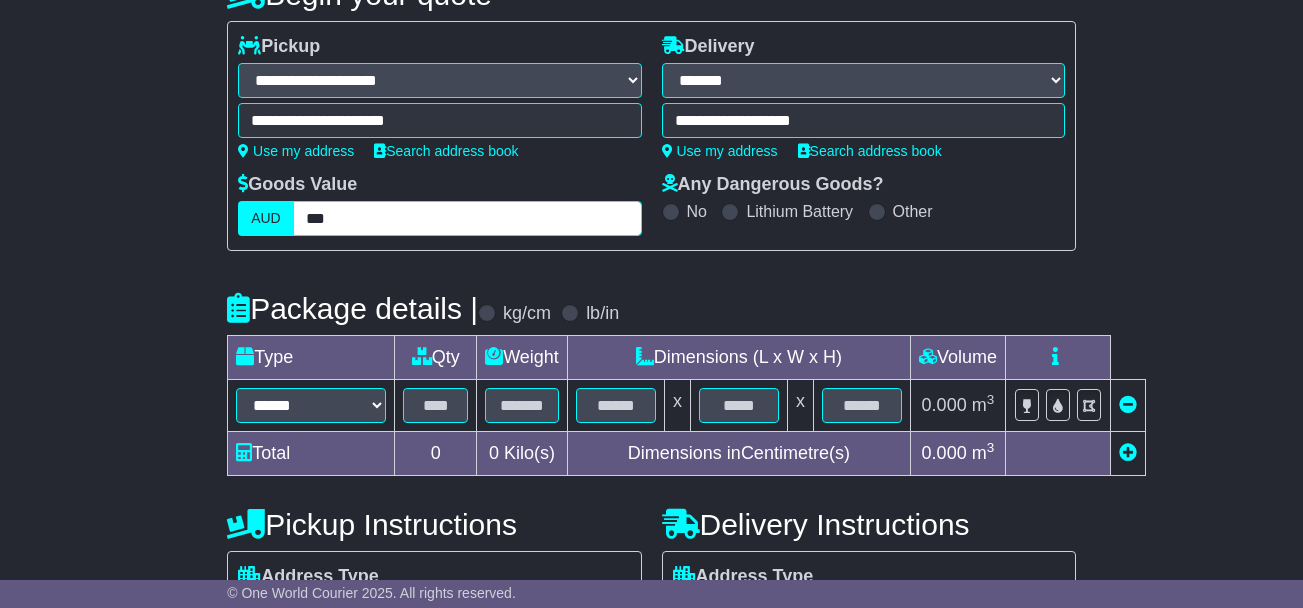 scroll, scrollTop: 523, scrollLeft: 0, axis: vertical 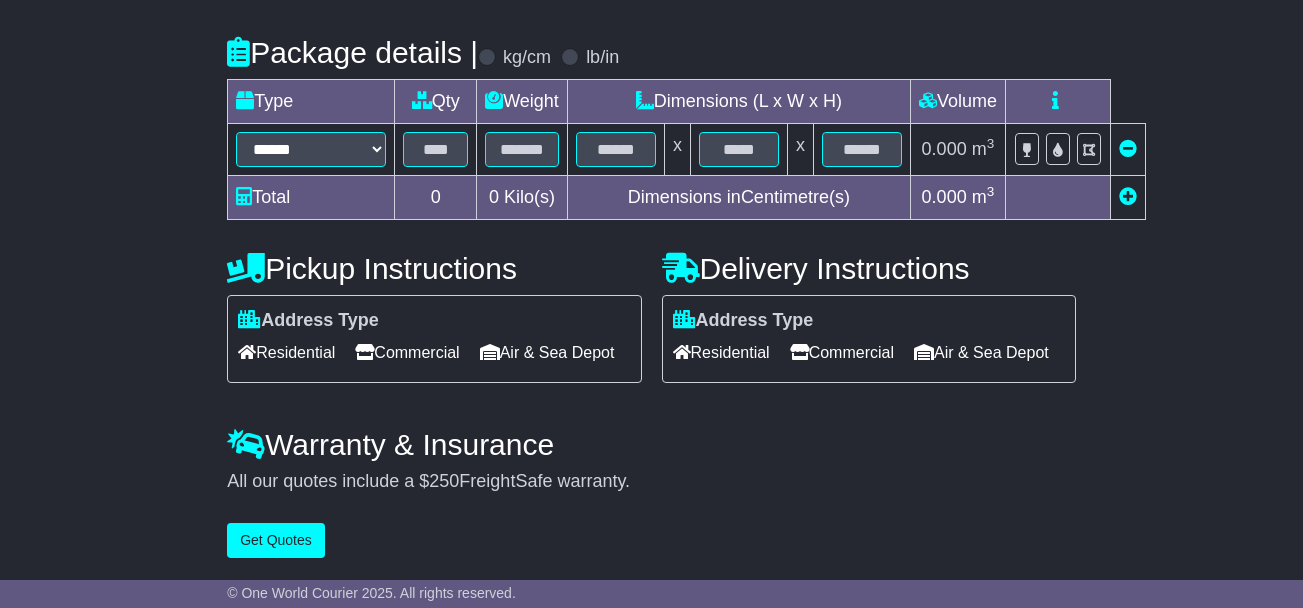 type on "***" 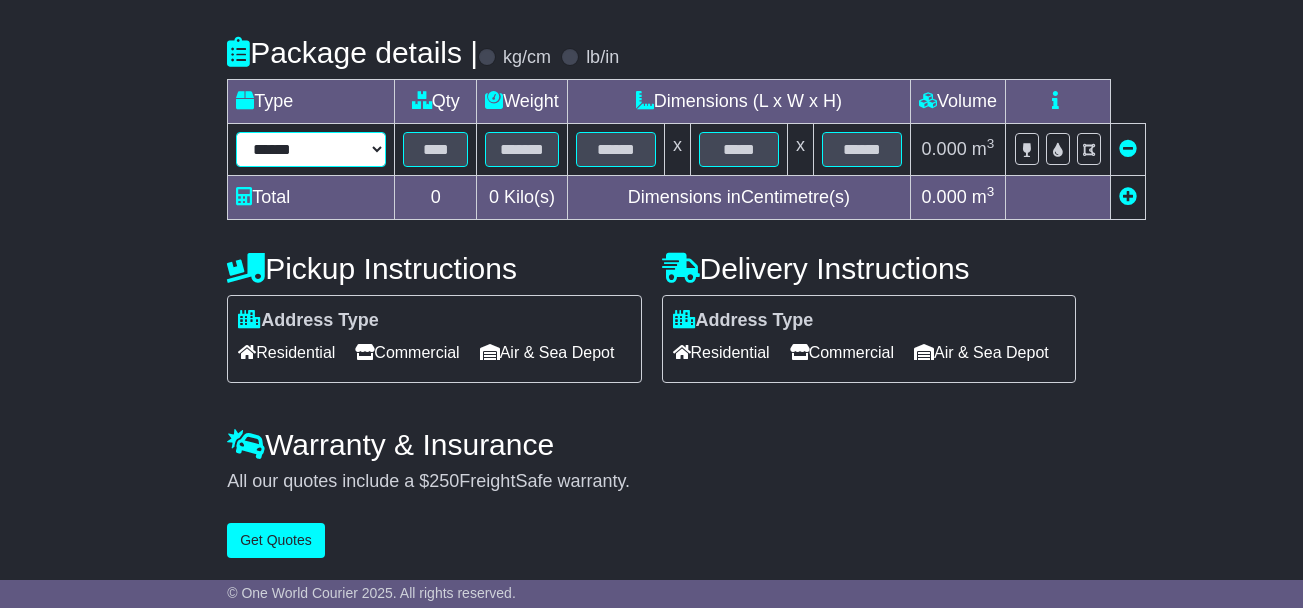 click on "****** ****** *** ******** ***** **** **** ****** *** *******" at bounding box center (311, 149) 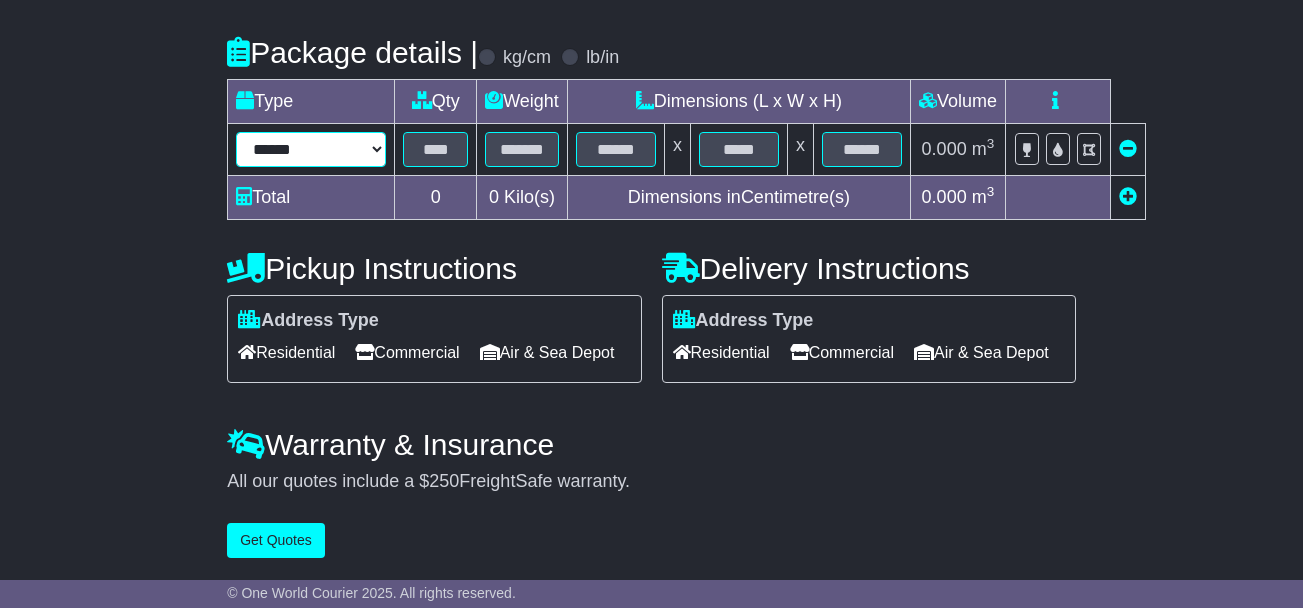 click on "****** ****** *** ******** ***** **** **** ****** *** *******" at bounding box center [311, 149] 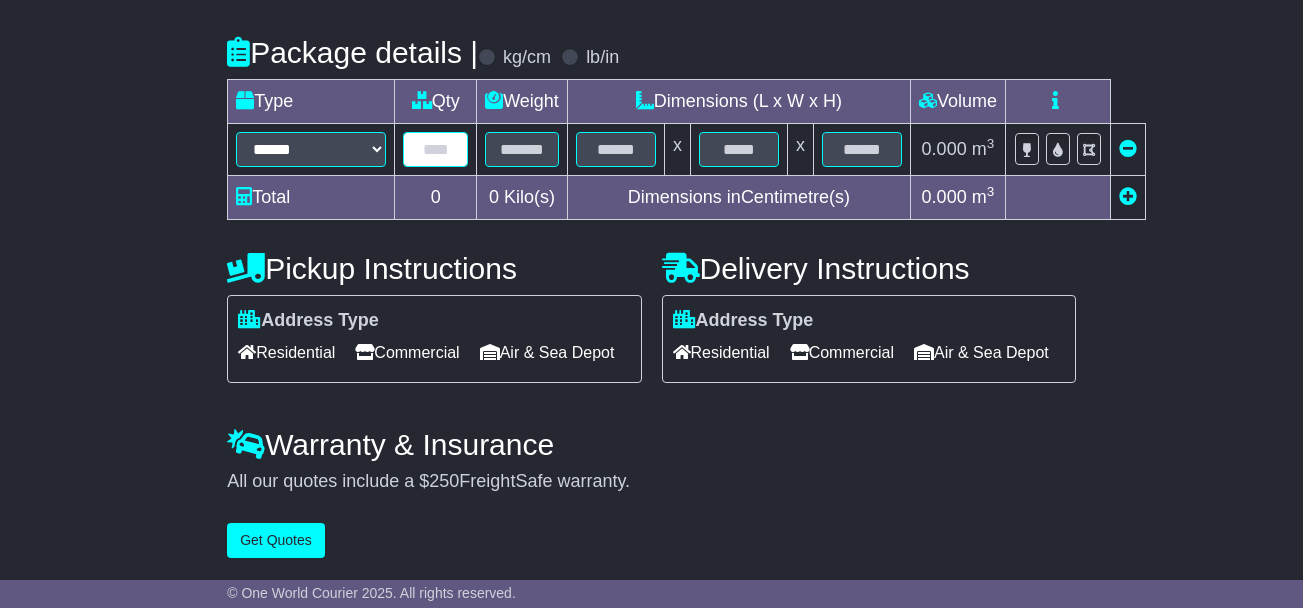 click at bounding box center (435, 149) 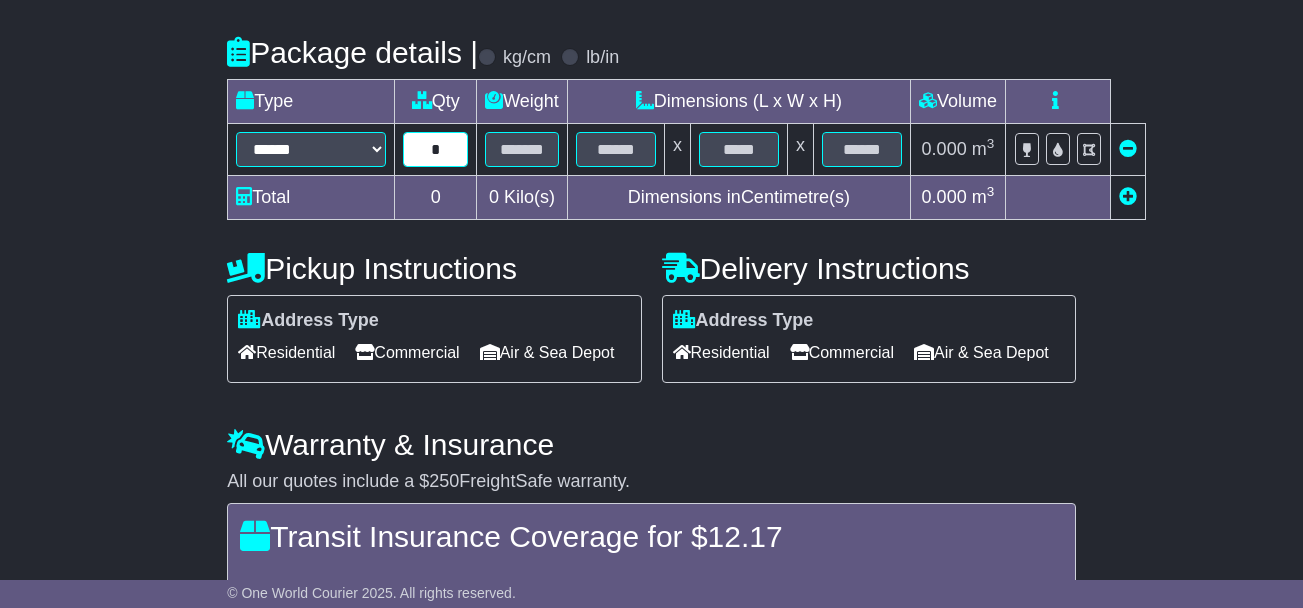 type on "*" 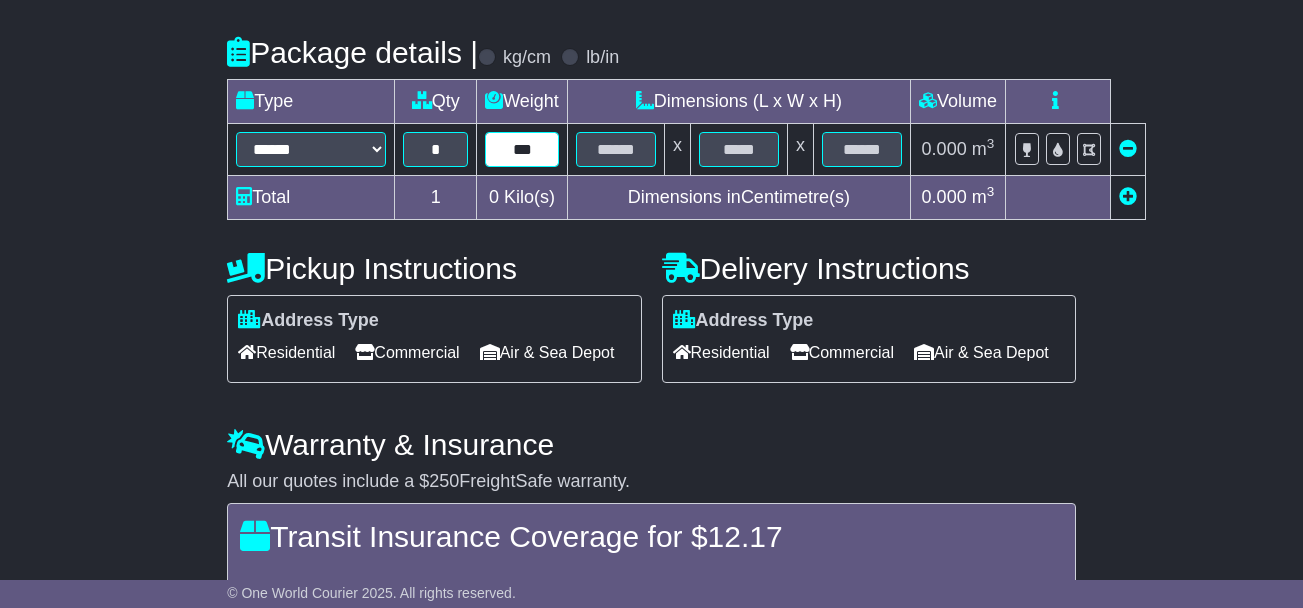 type on "***" 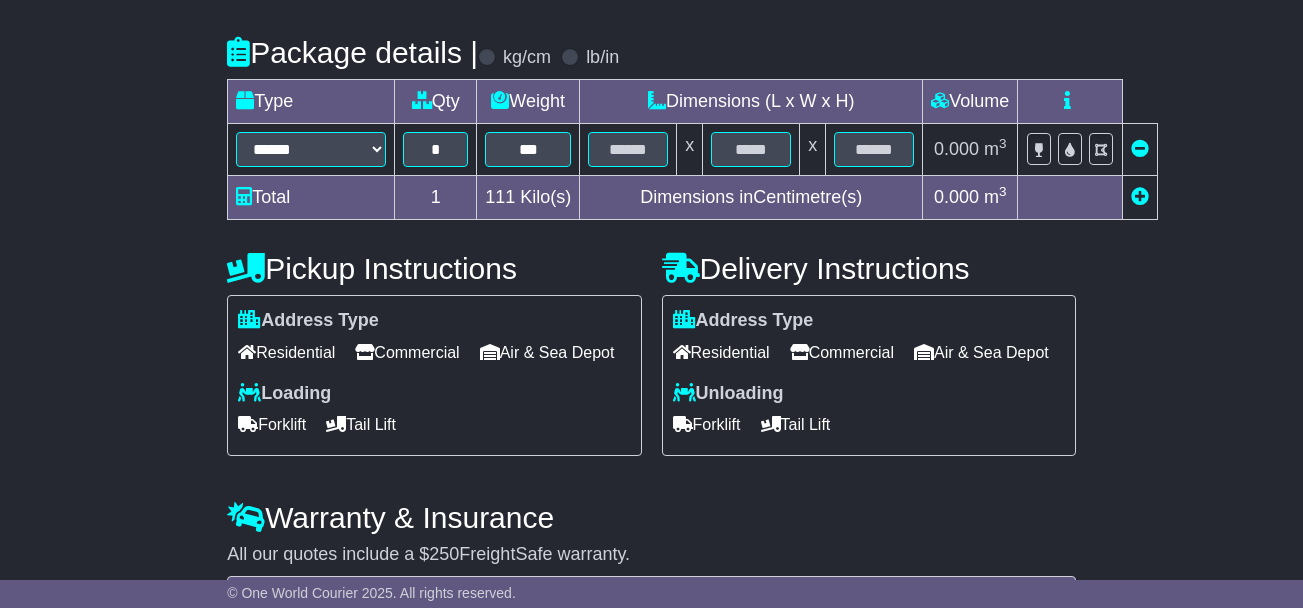 drag, startPoint x: 408, startPoint y: 351, endPoint x: 446, endPoint y: 351, distance: 38 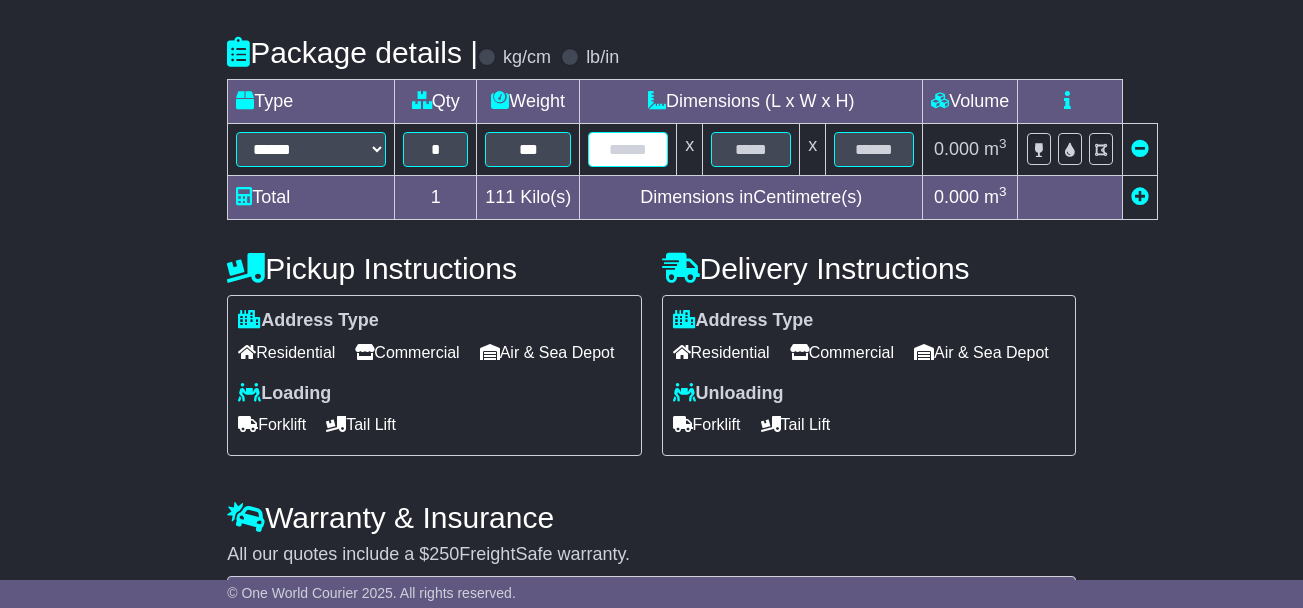 click at bounding box center [628, 149] 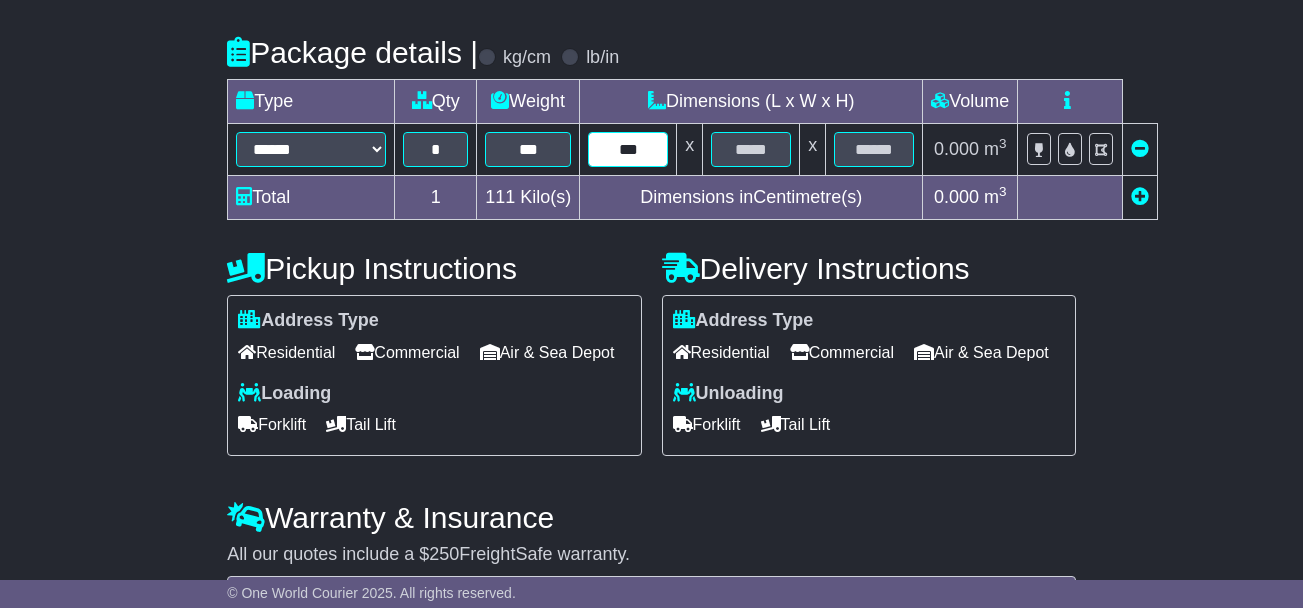 type on "***" 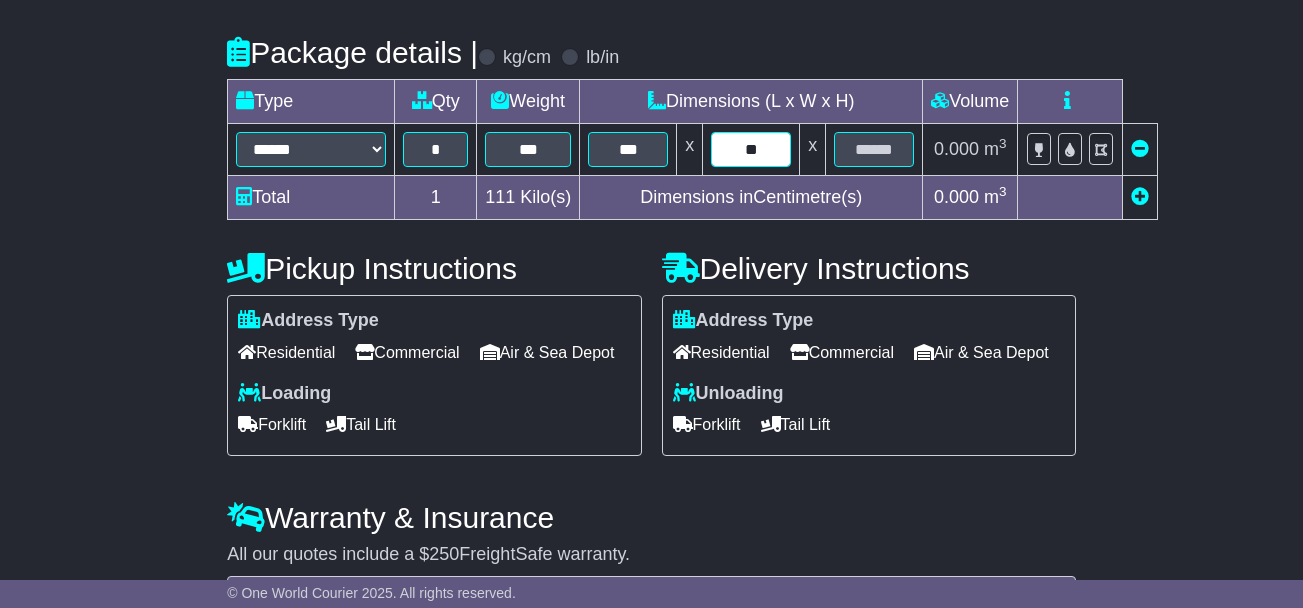 type on "**" 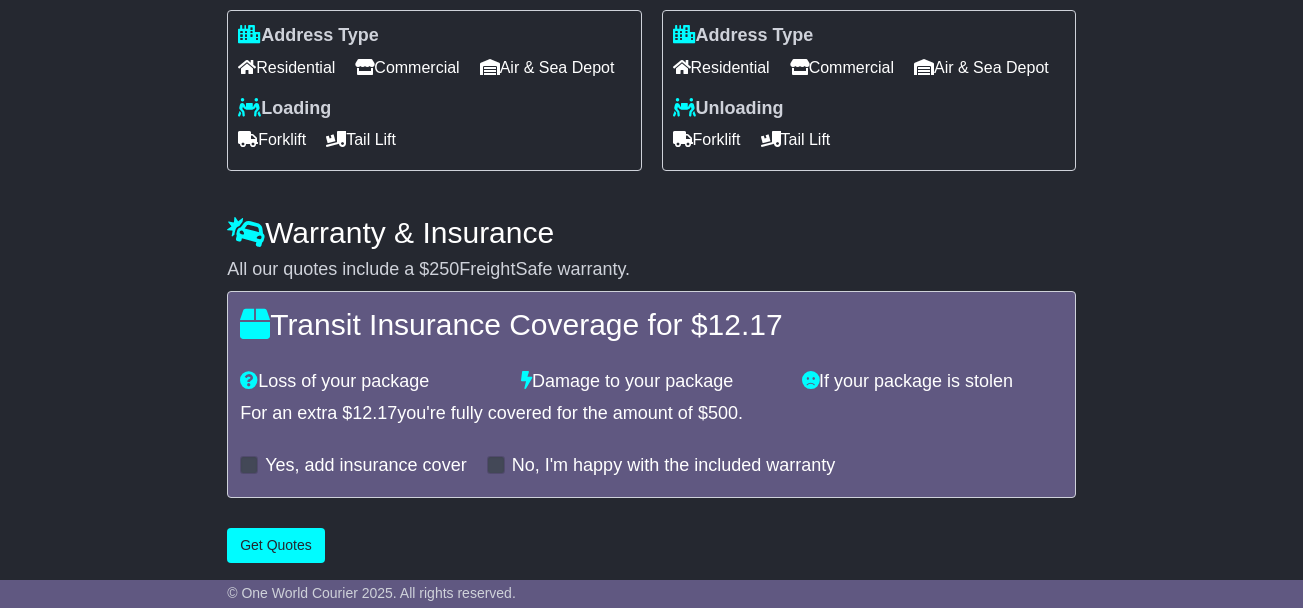 scroll, scrollTop: 849, scrollLeft: 0, axis: vertical 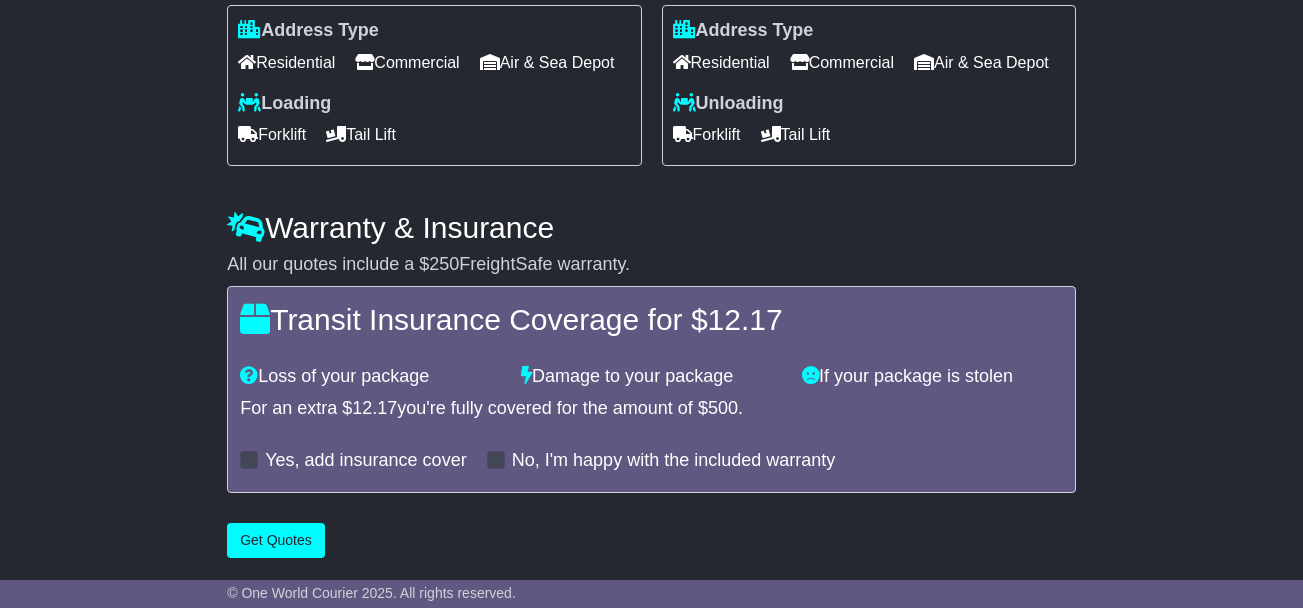 type on "**" 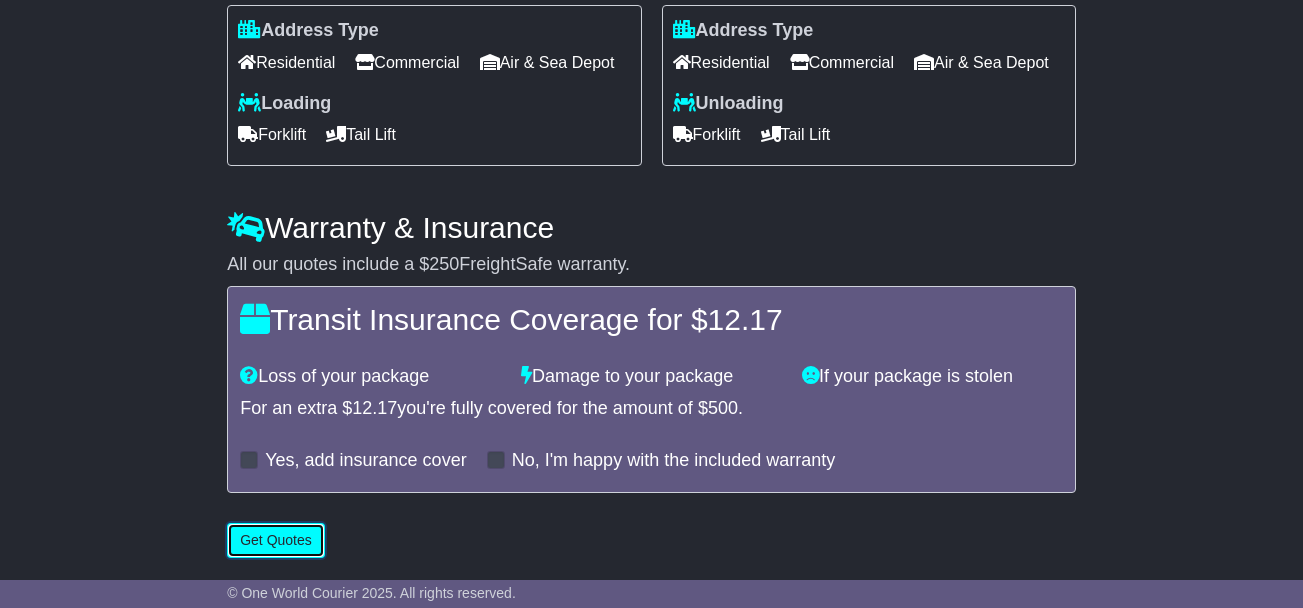 click on "Get Quotes" at bounding box center (276, 540) 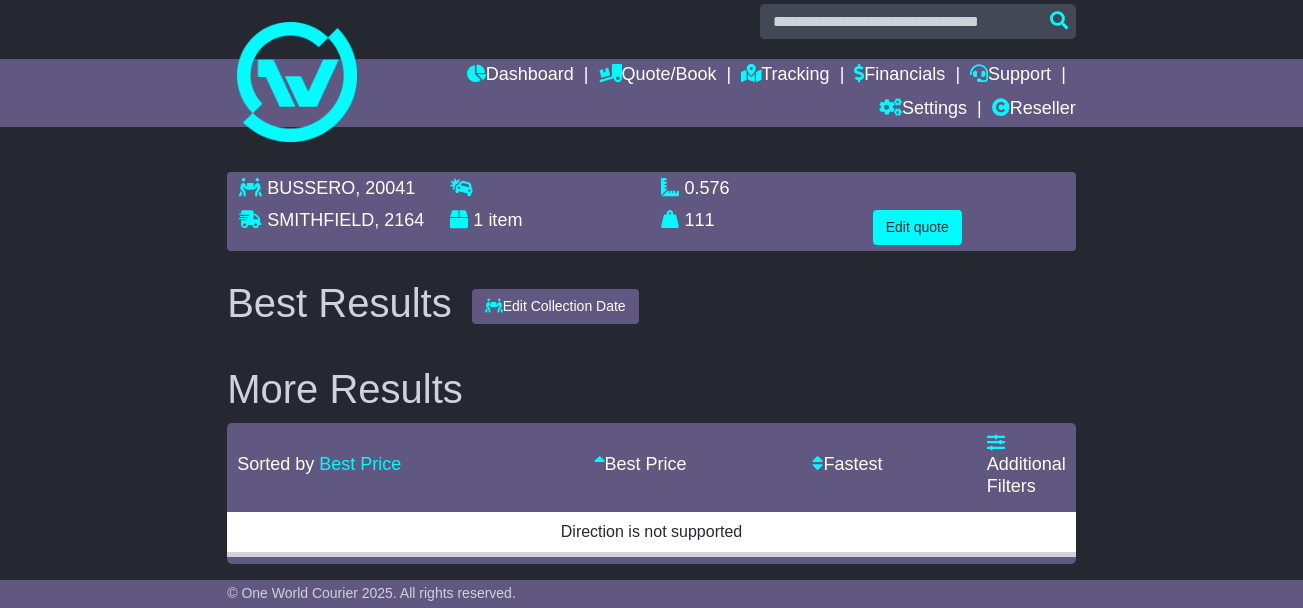 scroll, scrollTop: 27, scrollLeft: 0, axis: vertical 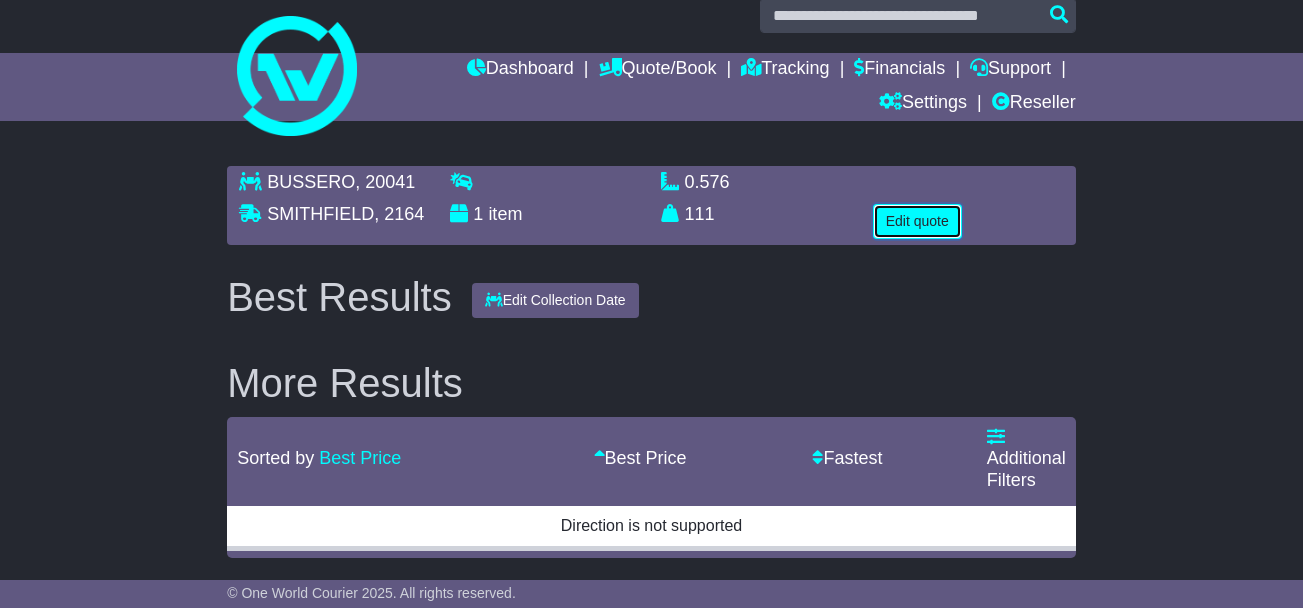 click on "Edit quote" at bounding box center [917, 221] 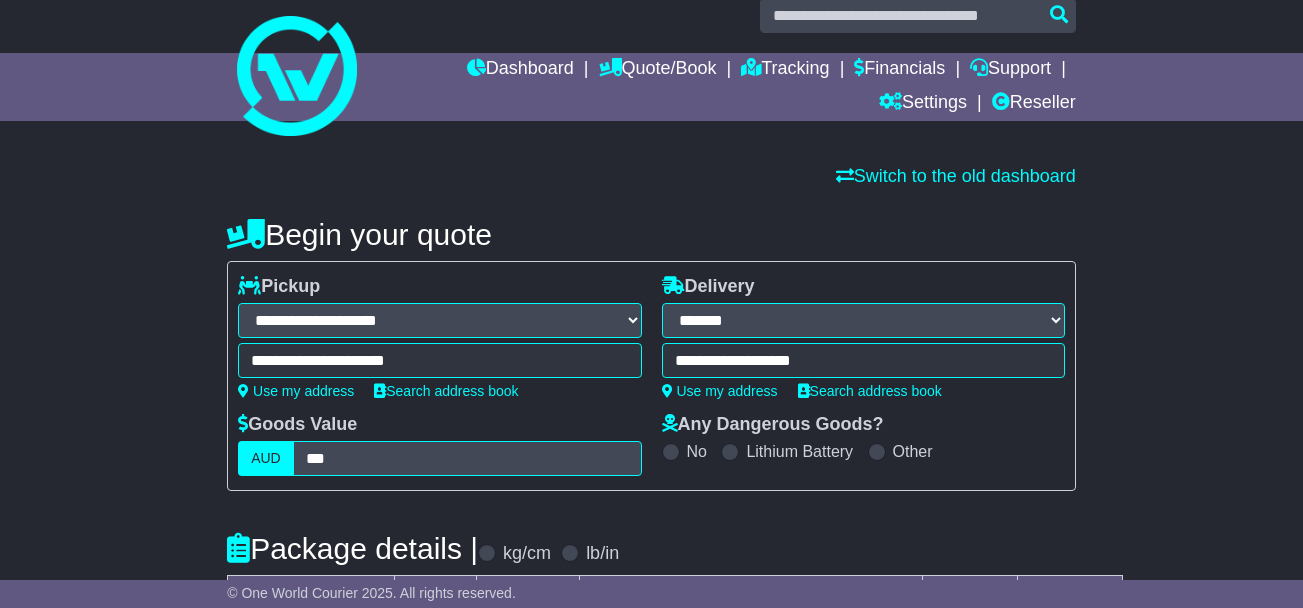 scroll, scrollTop: 294, scrollLeft: 0, axis: vertical 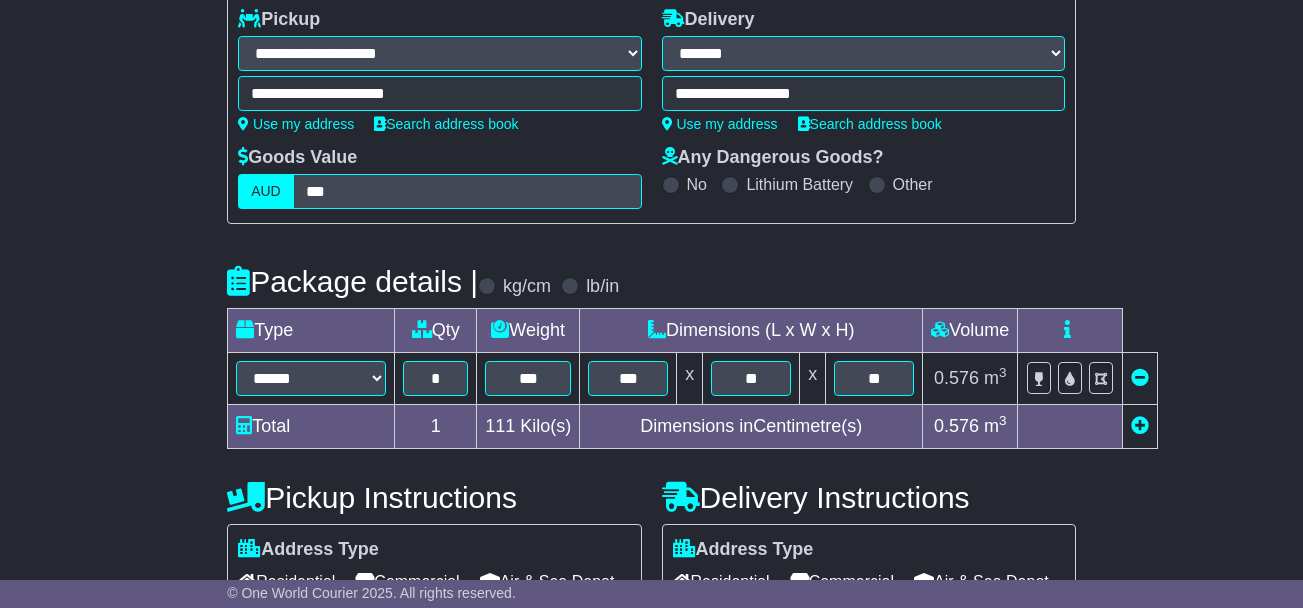 click on "**********" at bounding box center (651, 109) 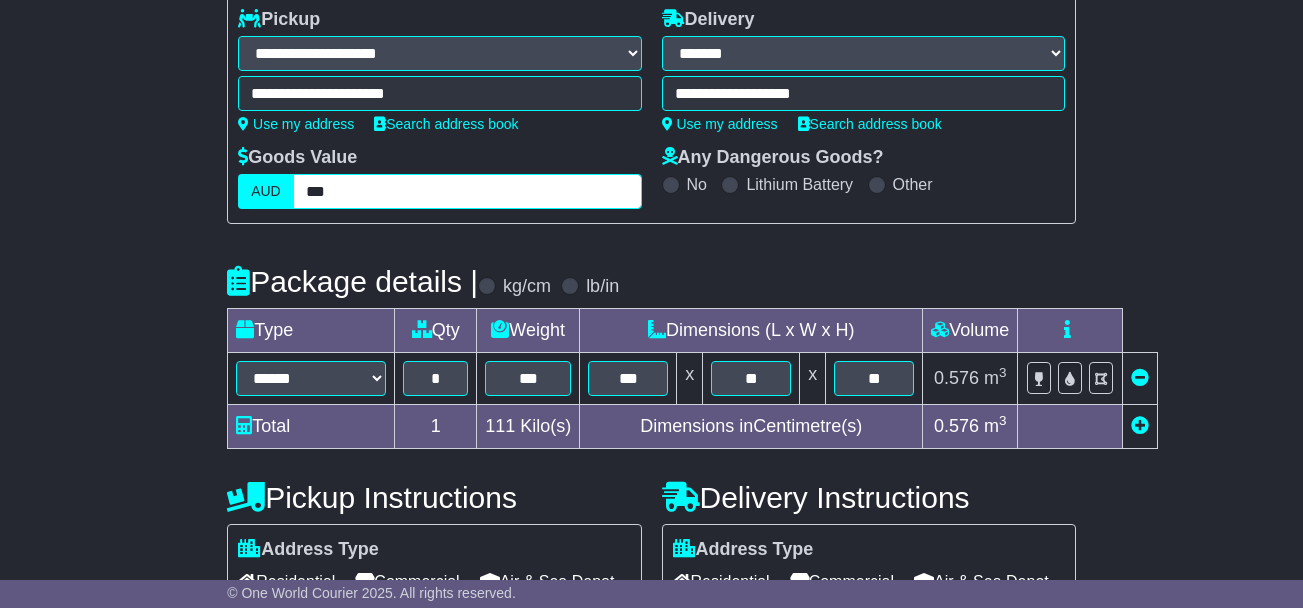 click on "***" at bounding box center (467, 191) 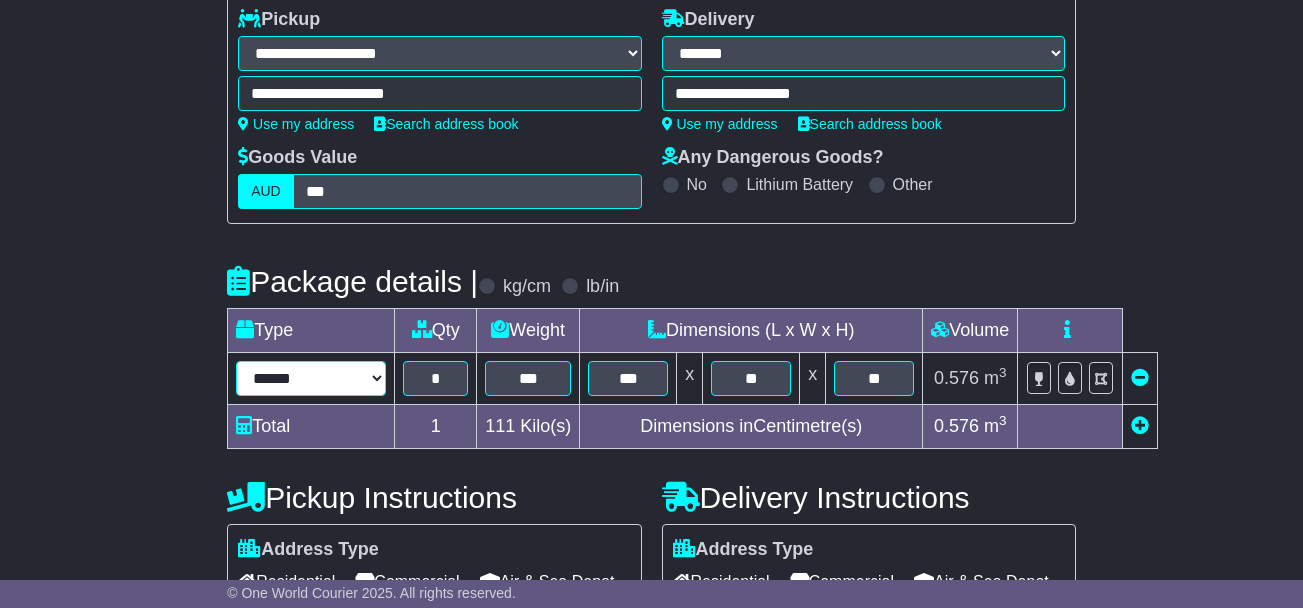 click on "****** ****** *** ******** ***** **** **** ****** *** *******" at bounding box center (311, 378) 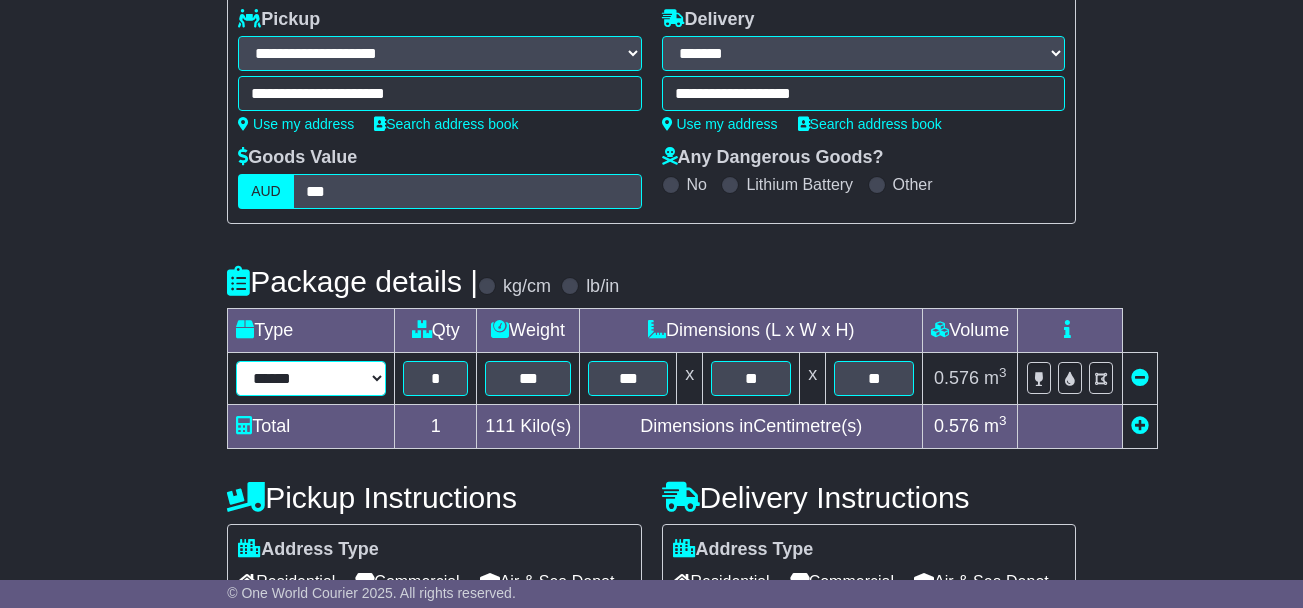 select on "*****" 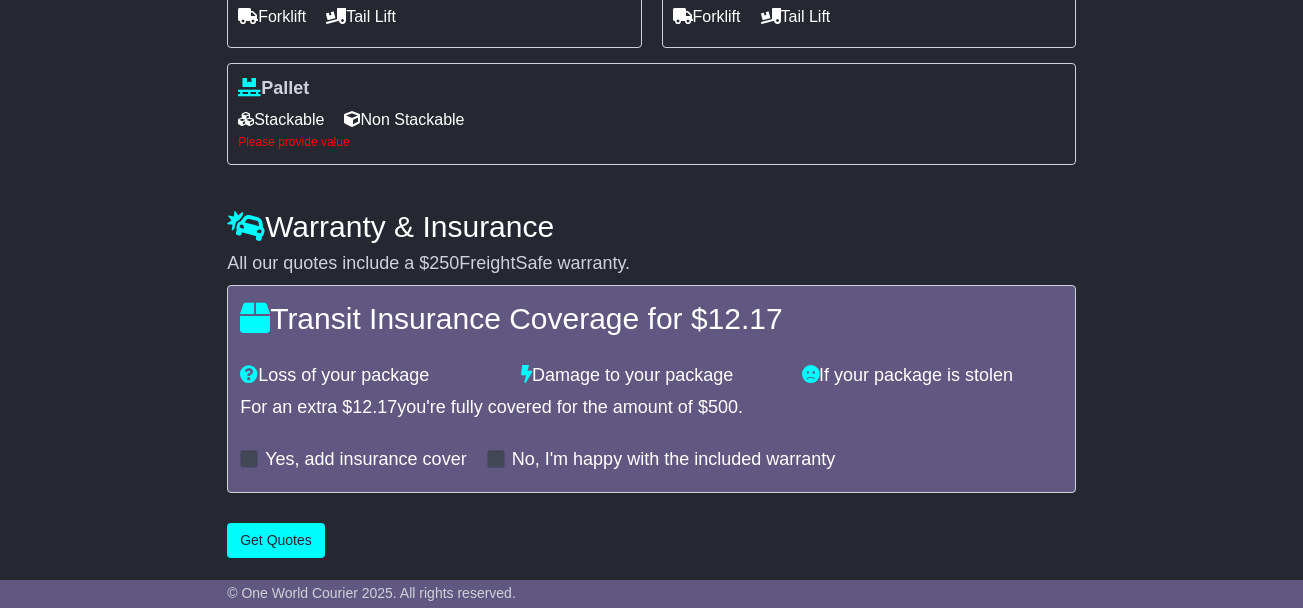 click on "Stackable" at bounding box center [281, 119] 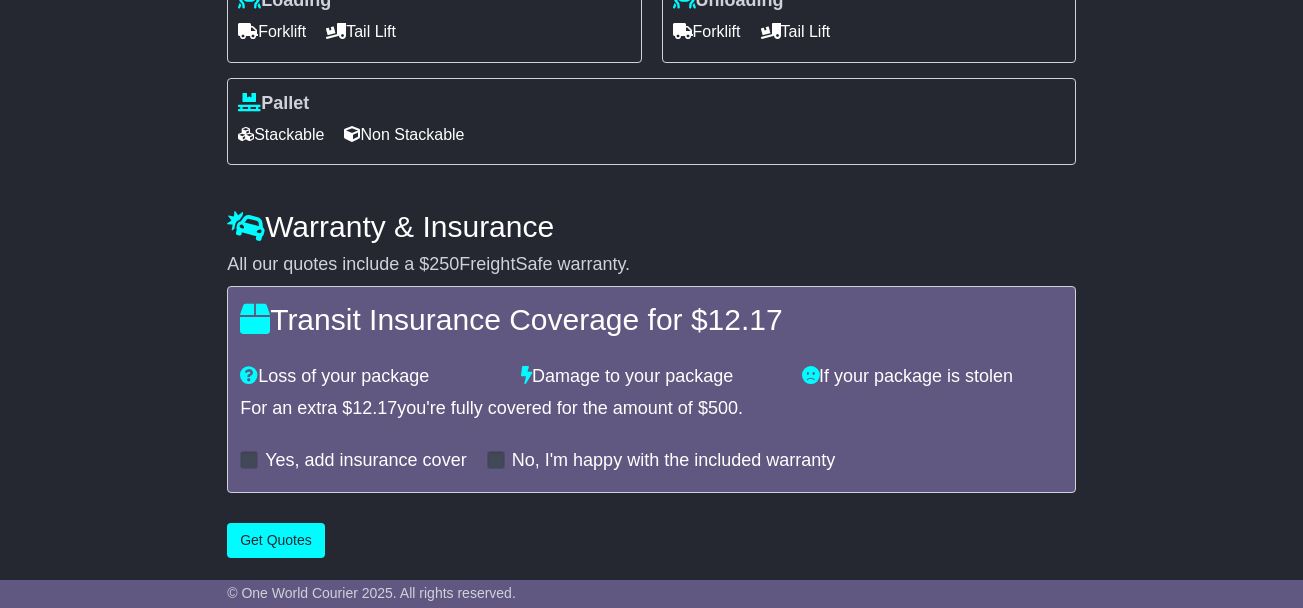 scroll, scrollTop: 953, scrollLeft: 0, axis: vertical 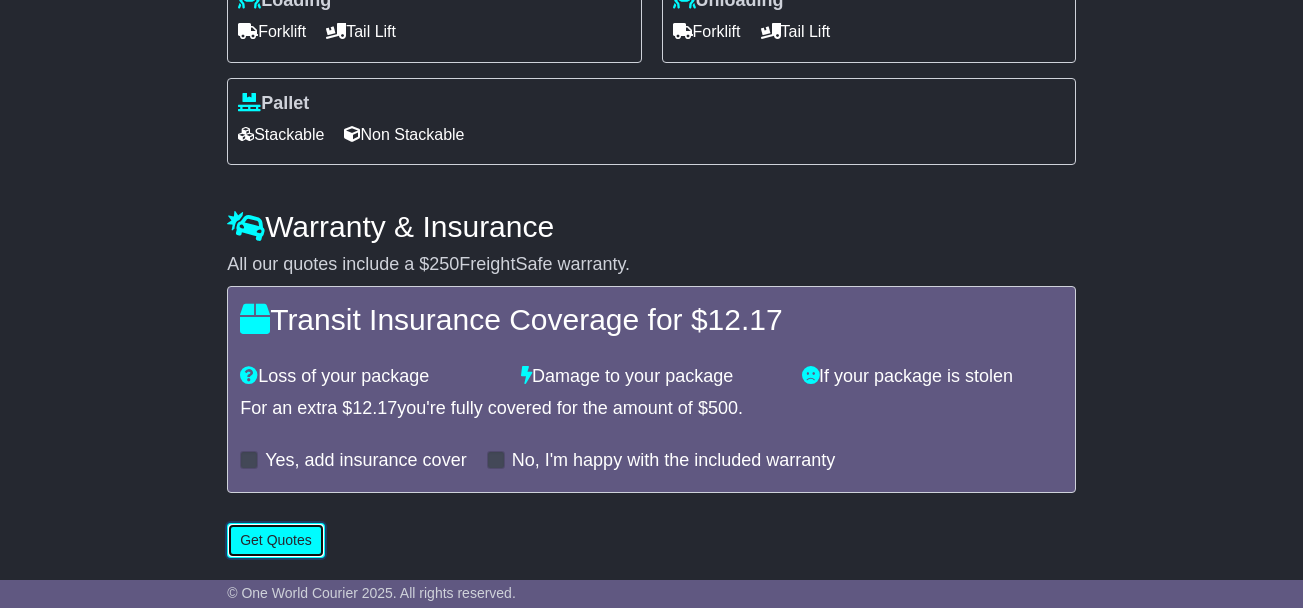 click on "Get Quotes" at bounding box center [276, 540] 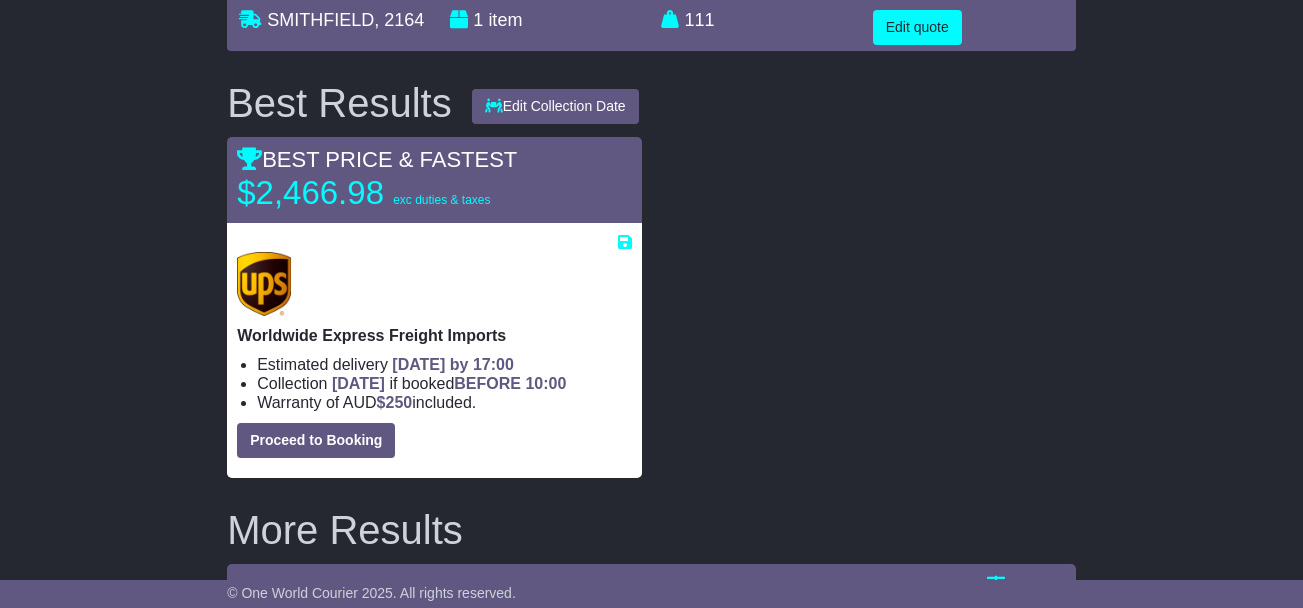 scroll, scrollTop: 321, scrollLeft: 0, axis: vertical 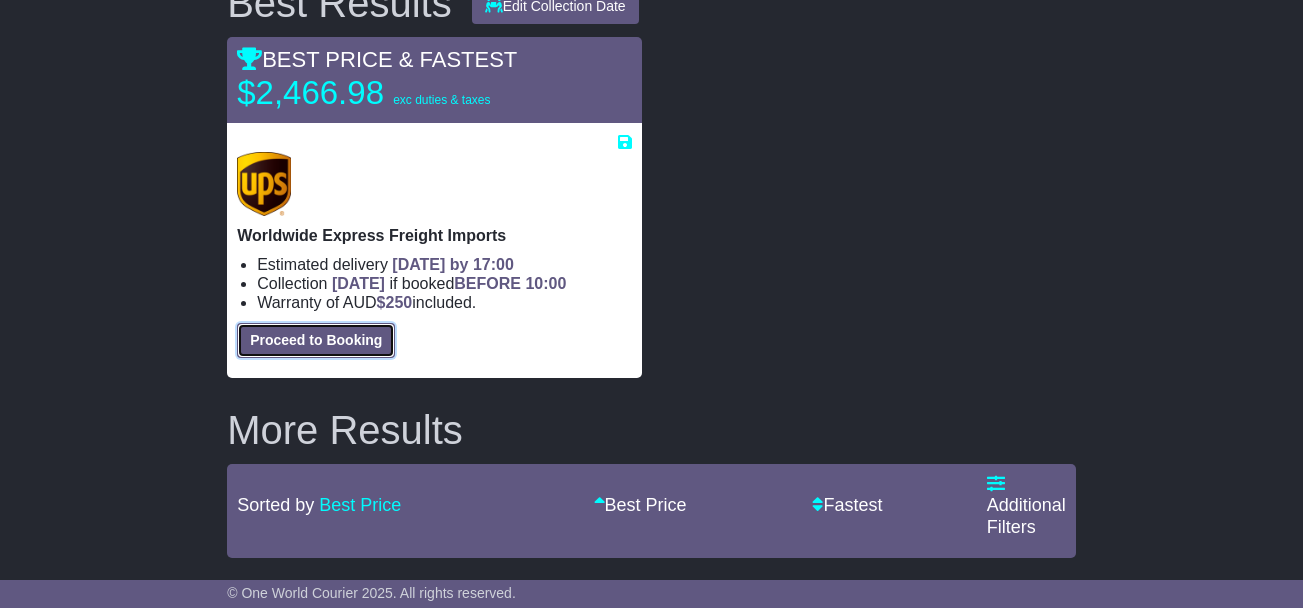 click on "Proceed to Booking" at bounding box center [316, 340] 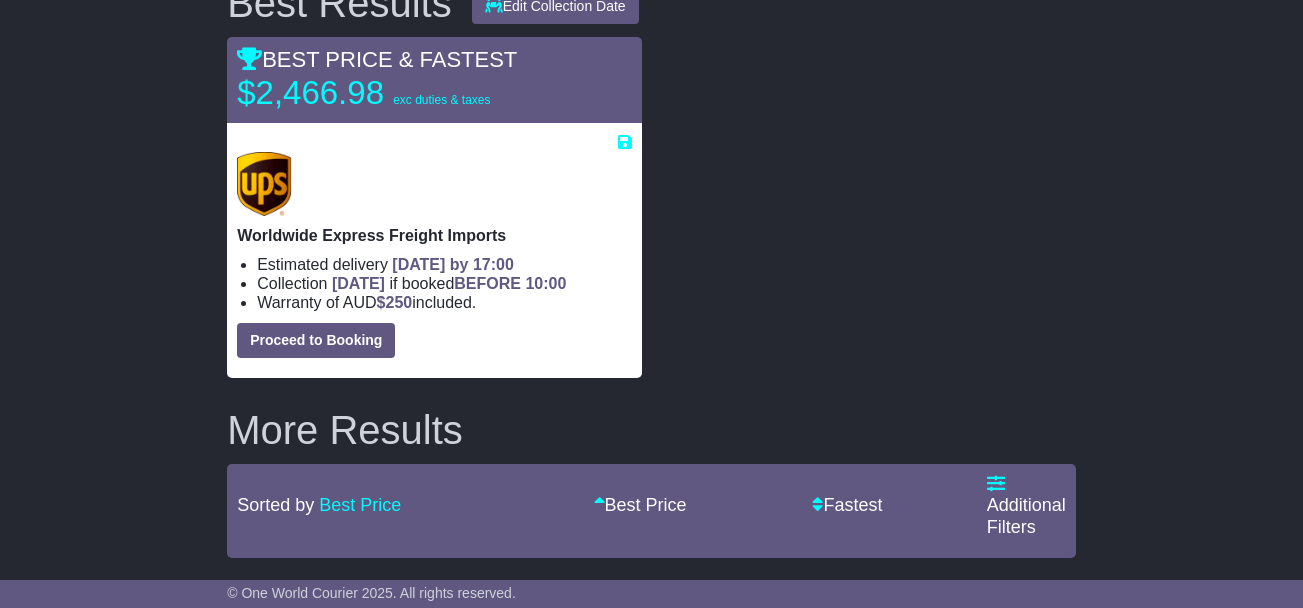 select on "**********" 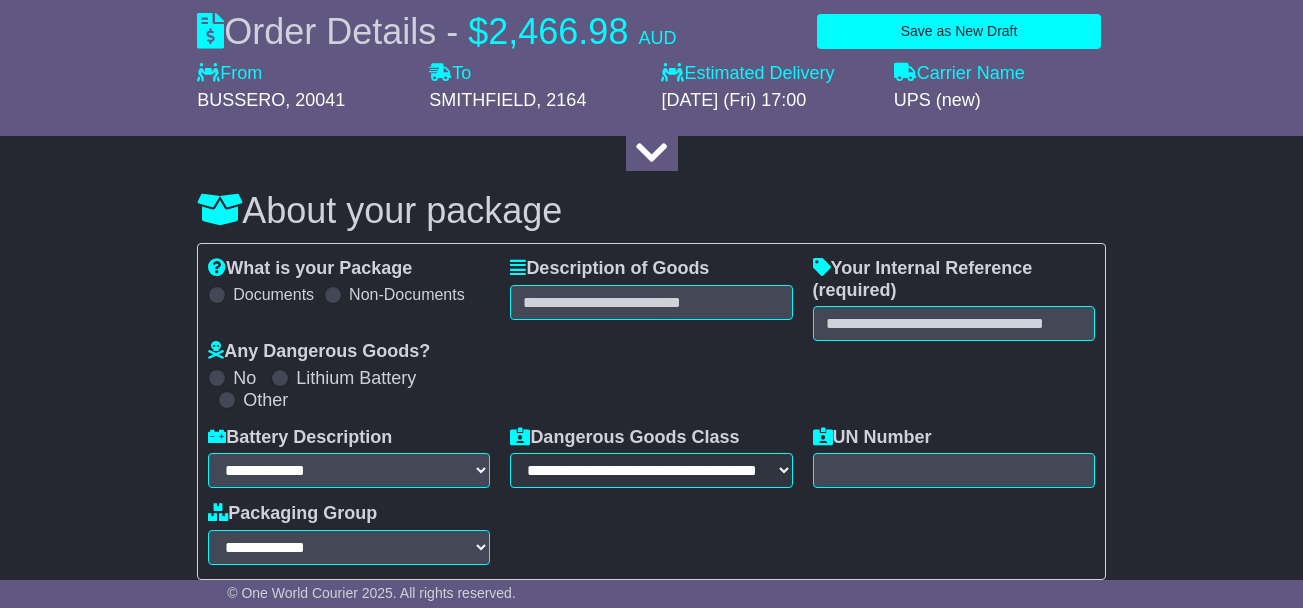scroll, scrollTop: 267, scrollLeft: 0, axis: vertical 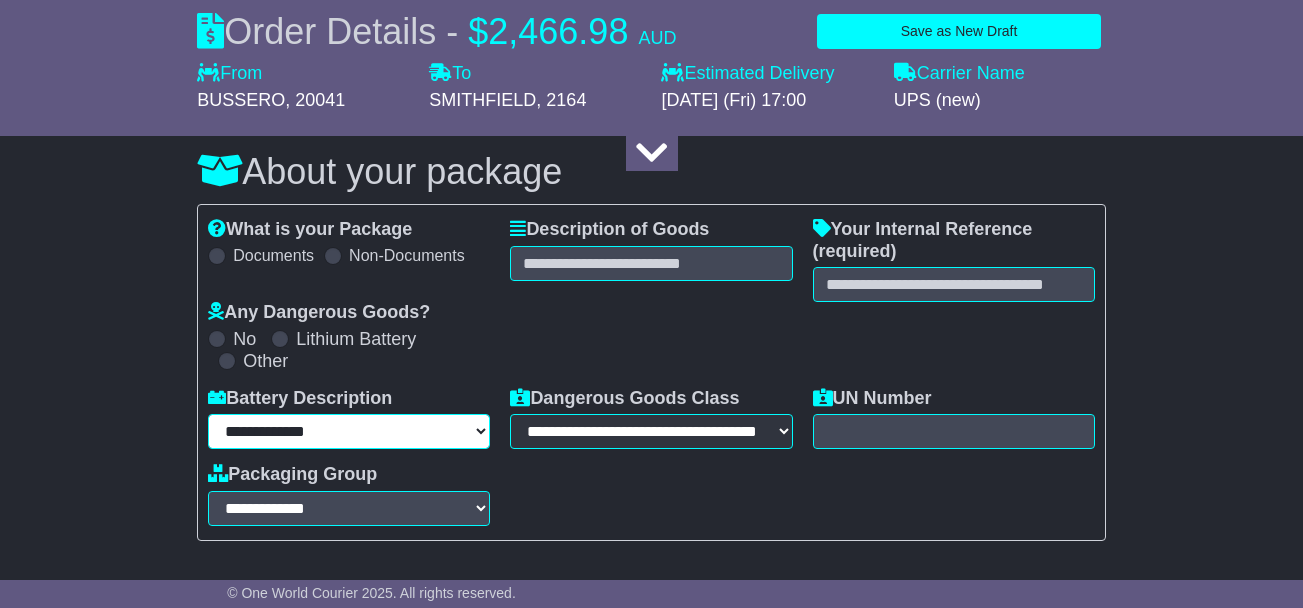 click on "**********" at bounding box center [349, 431] 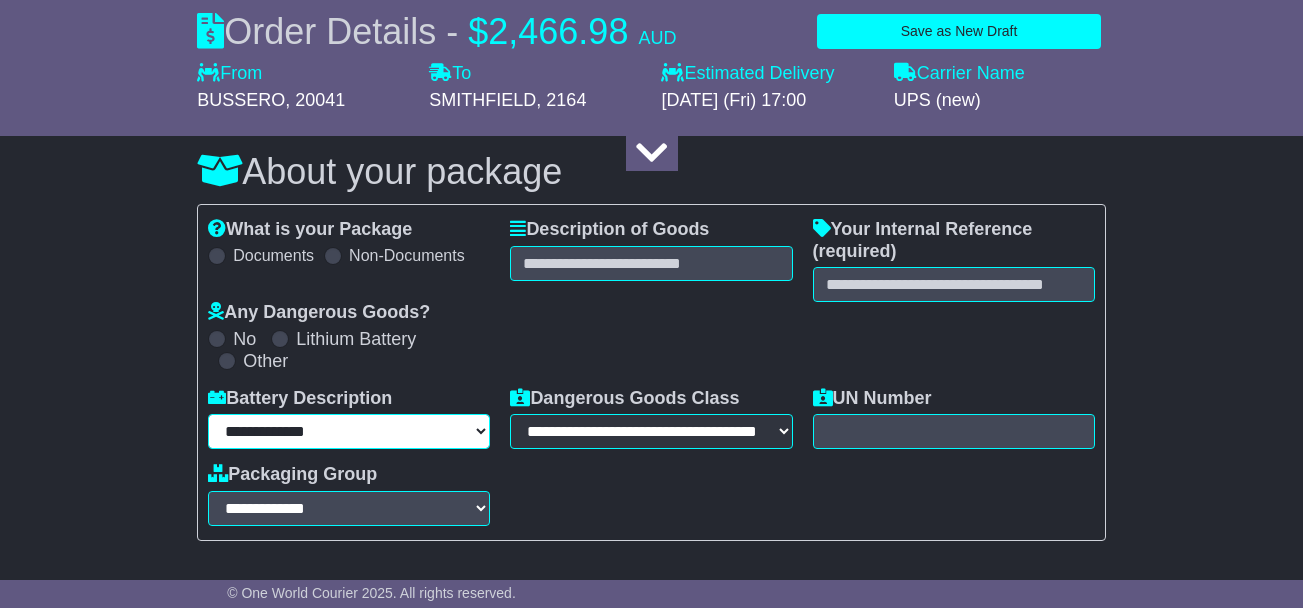 select on "*******" 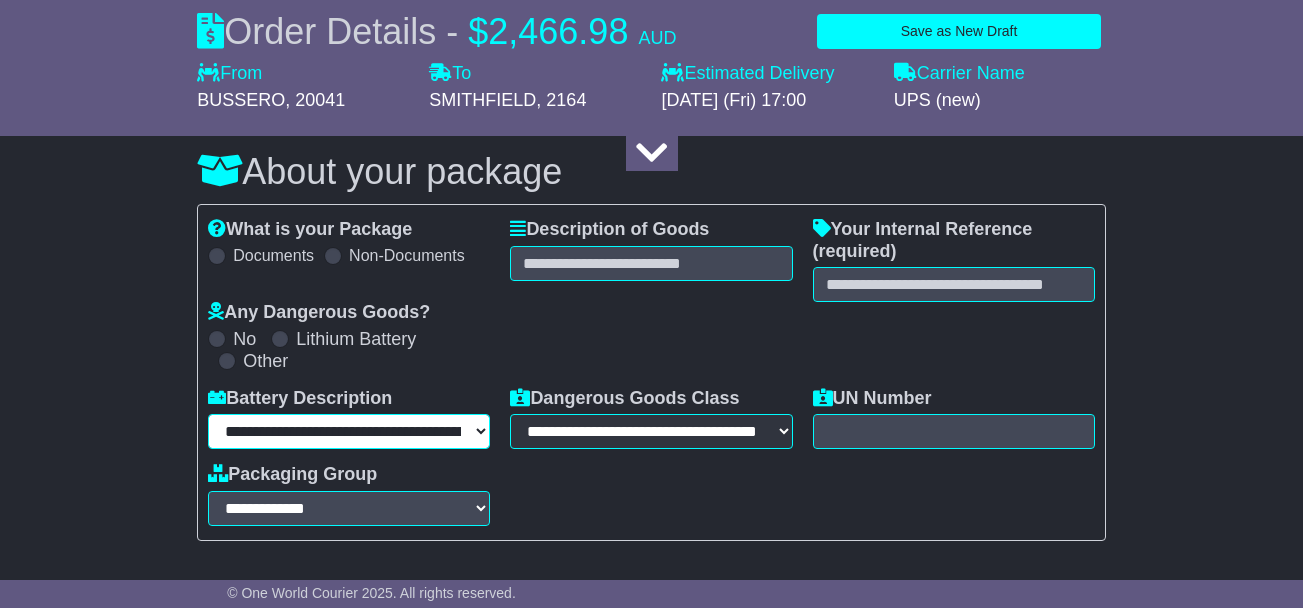 click on "**********" at bounding box center (349, 431) 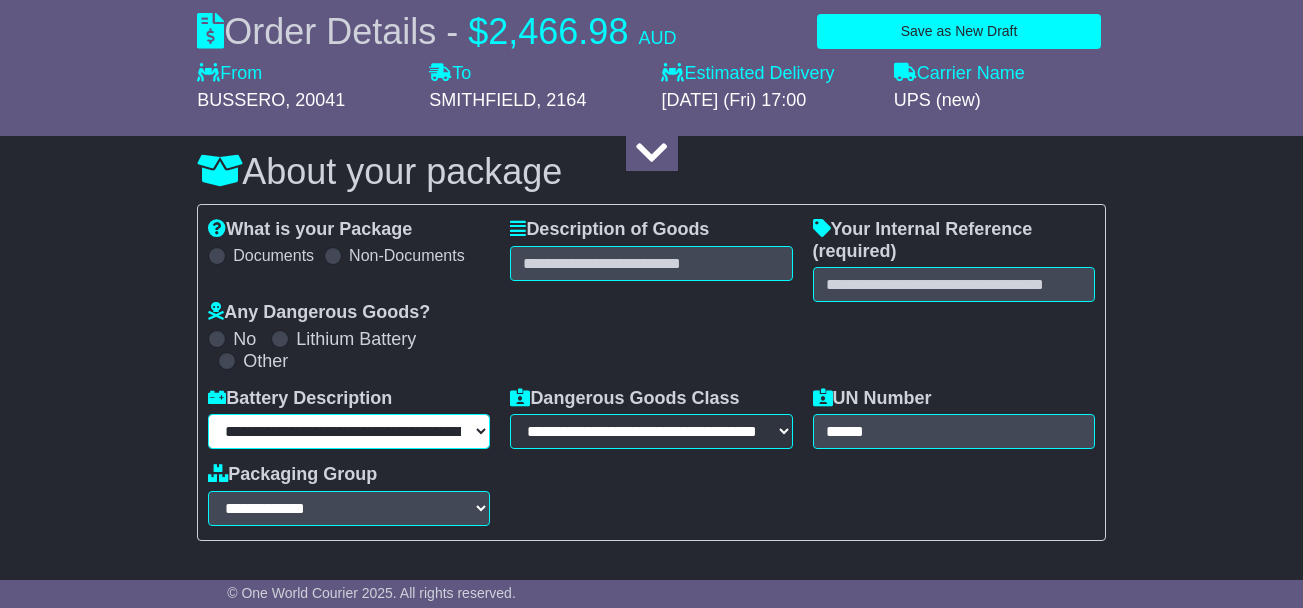 click on "**********" at bounding box center (349, 431) 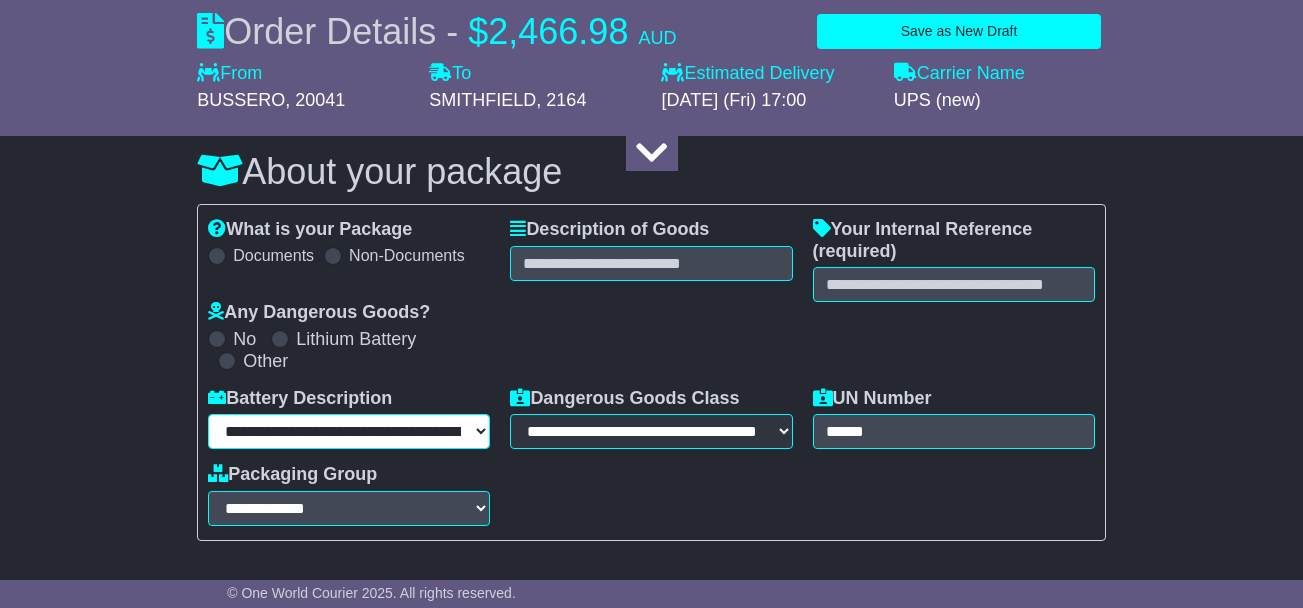 click on "**********" at bounding box center (349, 431) 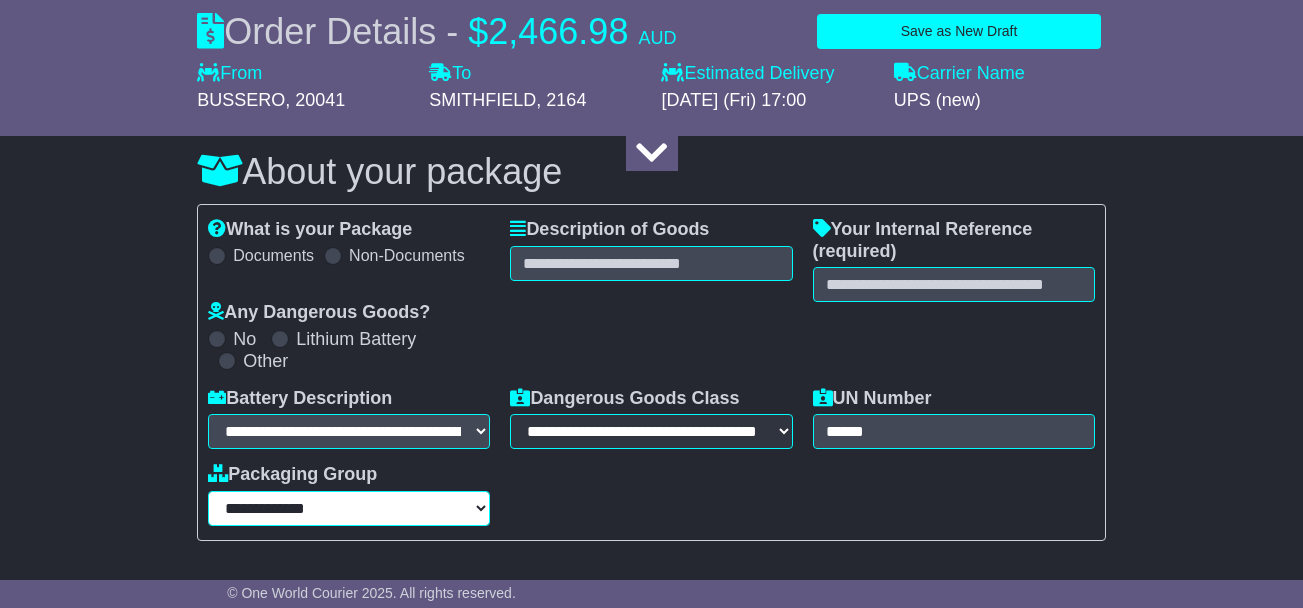 click on "**********" at bounding box center [349, 508] 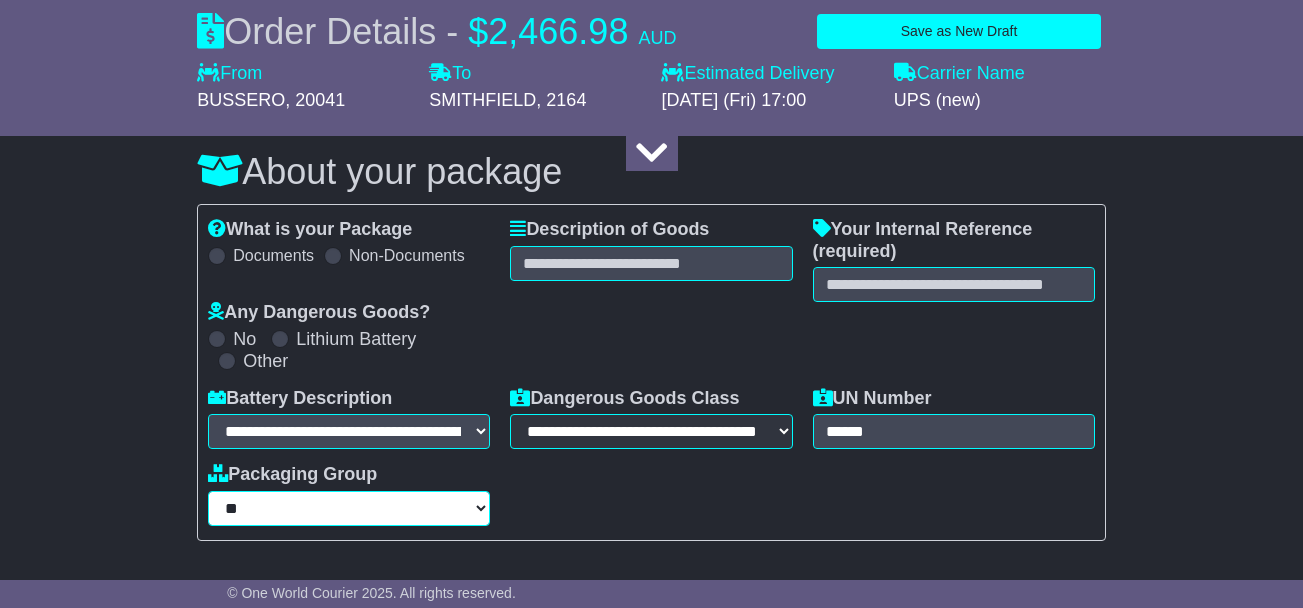 click on "**********" at bounding box center [349, 508] 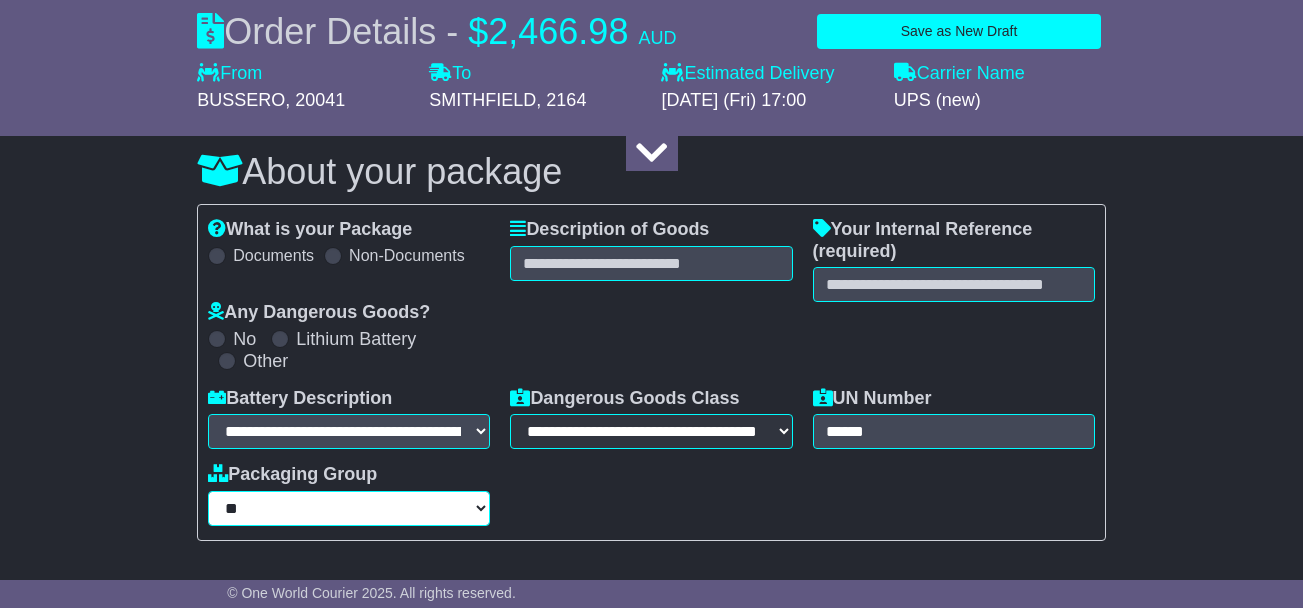 click on "**********" at bounding box center (349, 508) 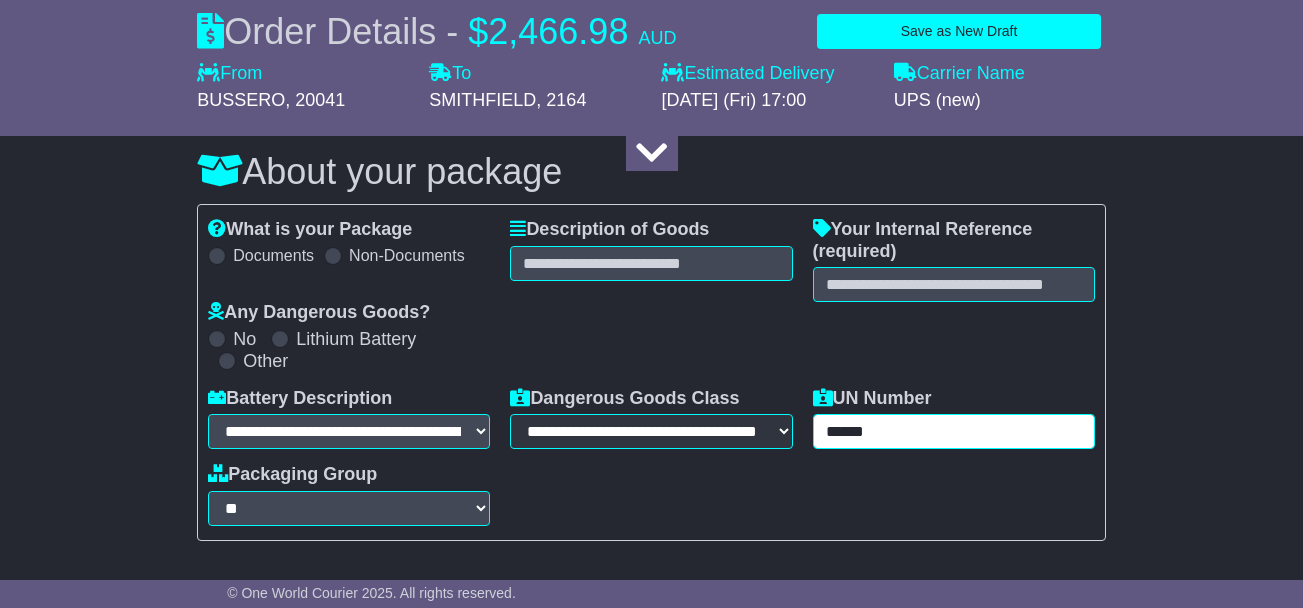 click on "******" at bounding box center [954, 431] 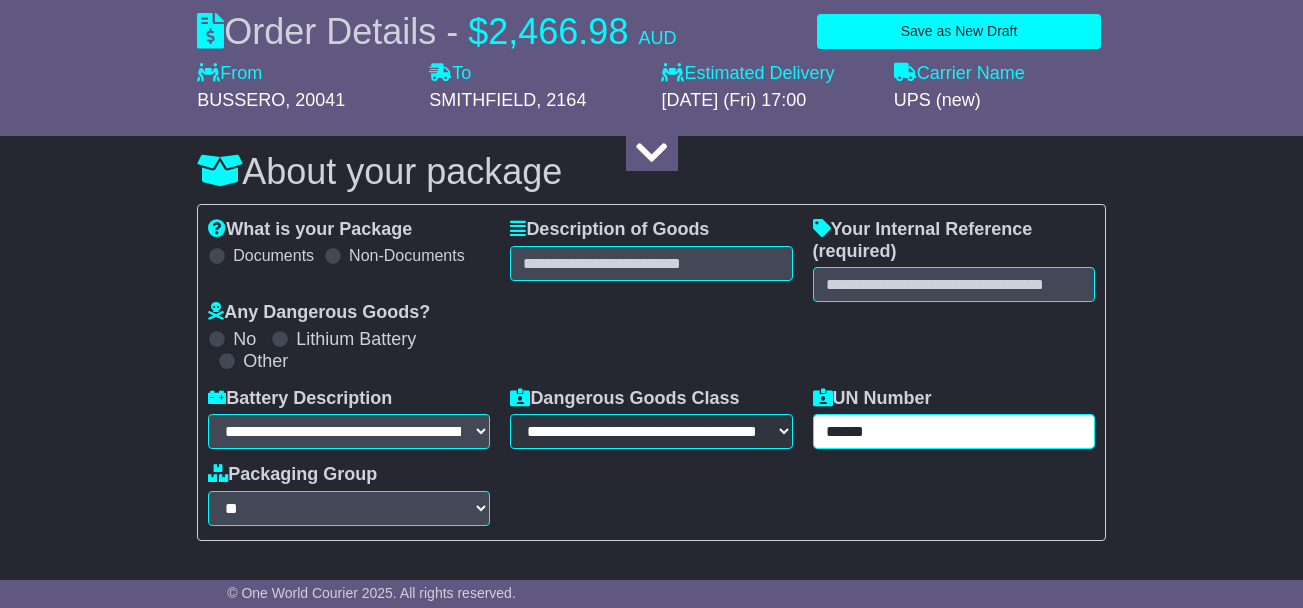 type on "*" 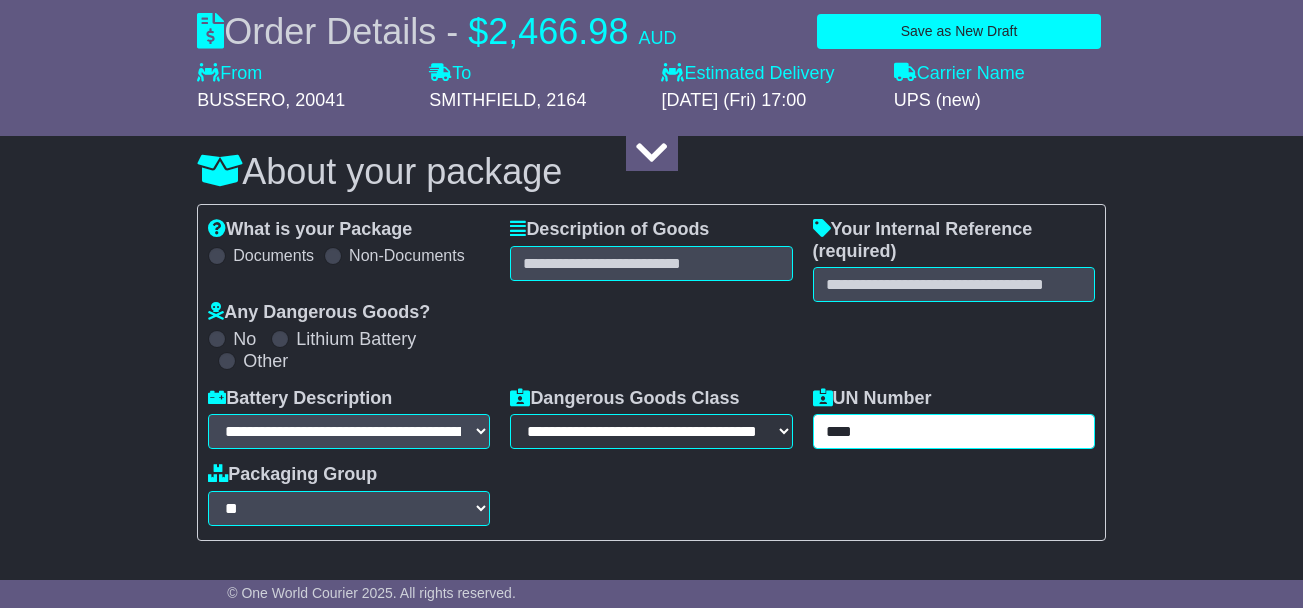 scroll, scrollTop: 533, scrollLeft: 0, axis: vertical 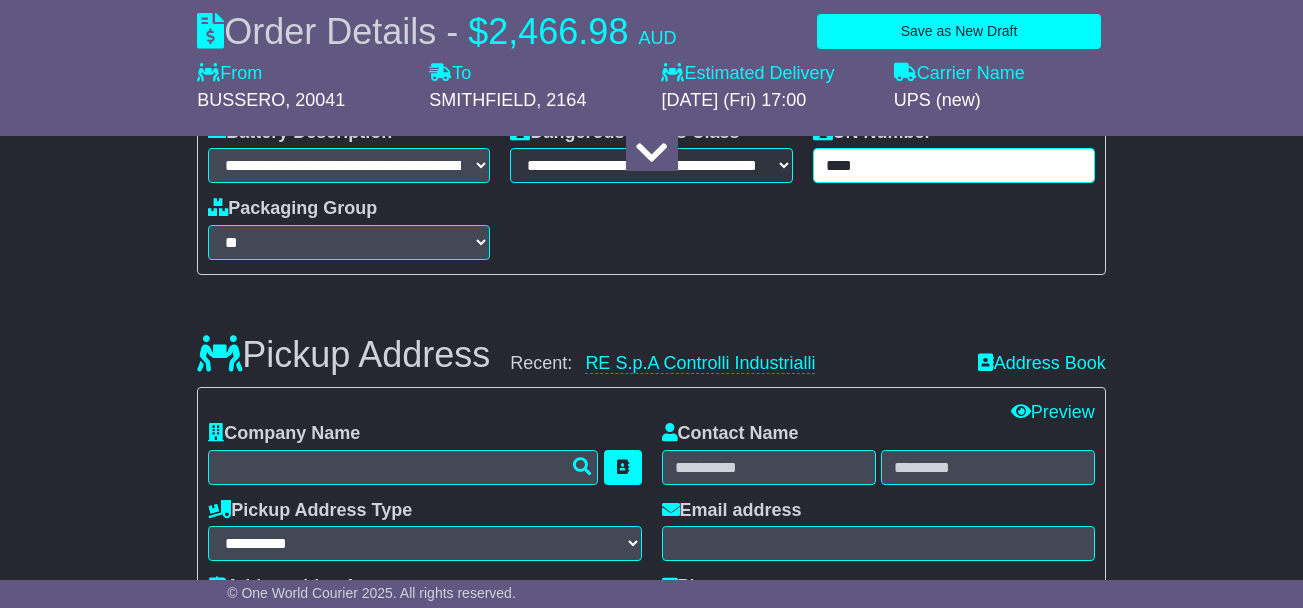 type on "****" 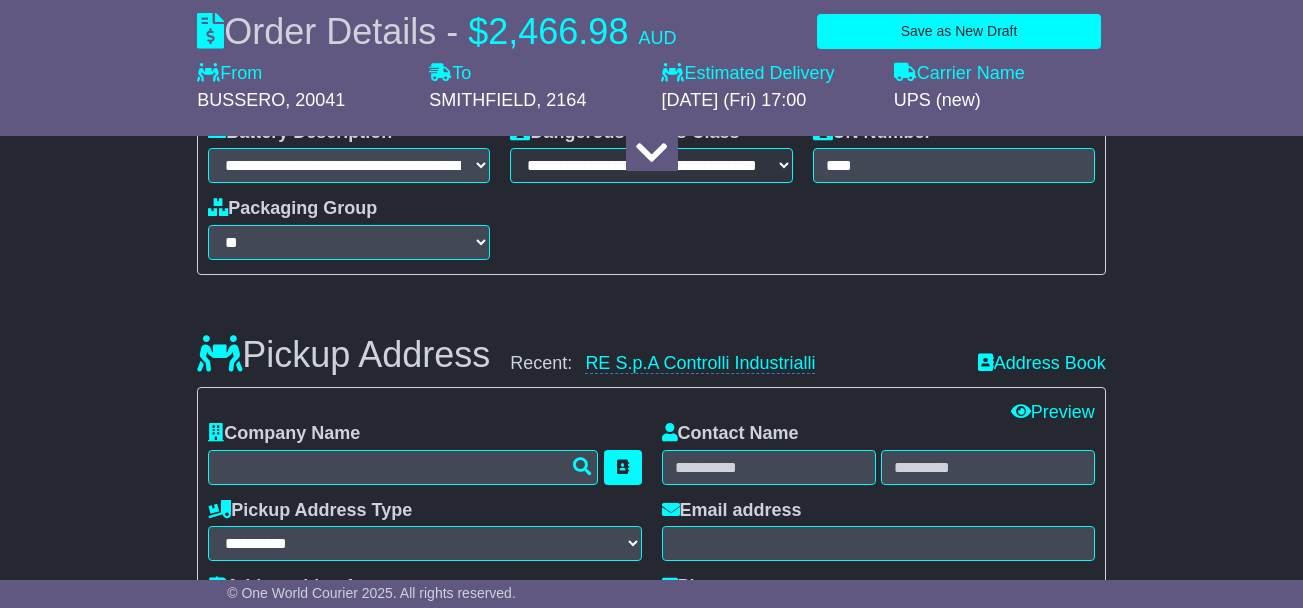 click on "About your package
What is your Package
Documents
Non-Documents
What are the Incoterms?
***
***
***
***
***
***
Description of Goods
Attention: dangerous goods are not allowed by service.
Your Internal Reference (required)
Any Dangerous Goods?
No  Other" at bounding box center [651, 1817] 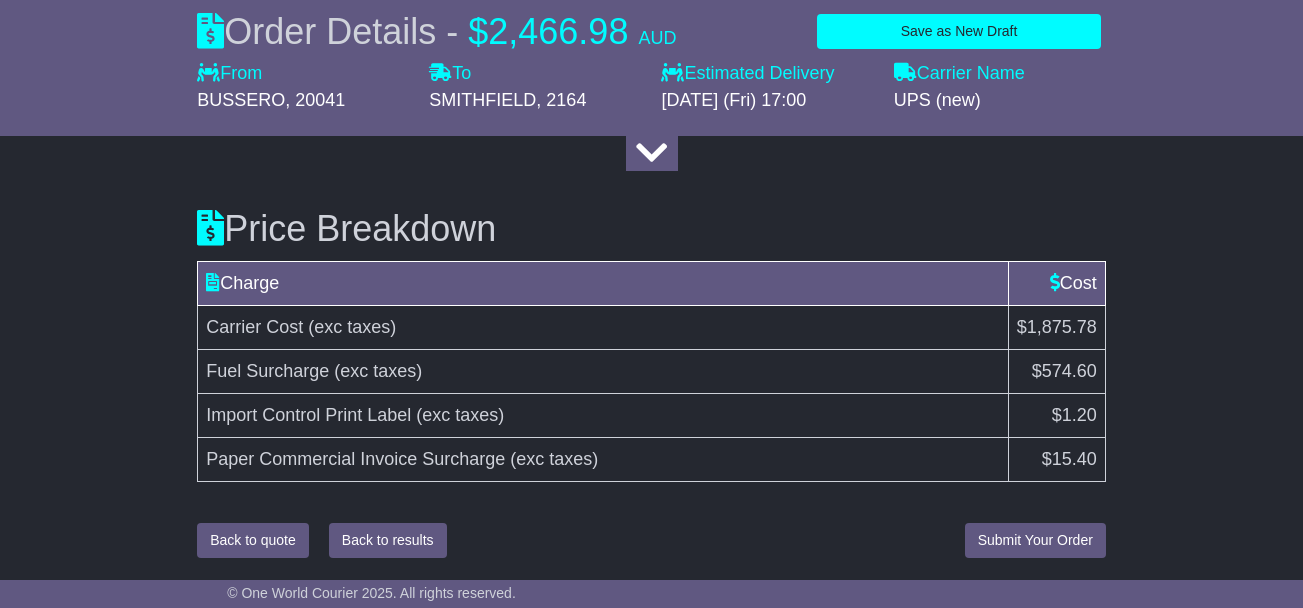 scroll, scrollTop: 0, scrollLeft: 0, axis: both 